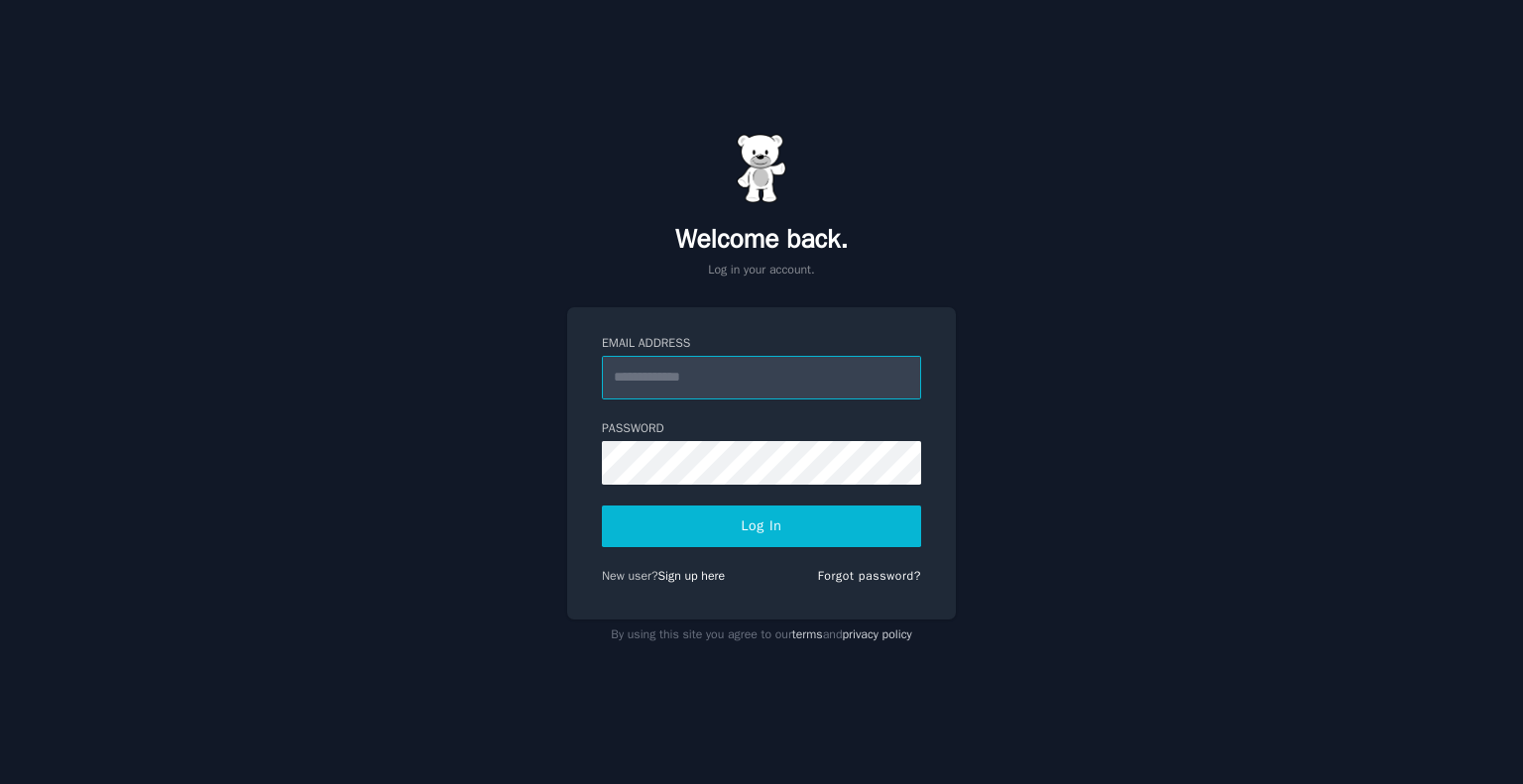scroll, scrollTop: 0, scrollLeft: 0, axis: both 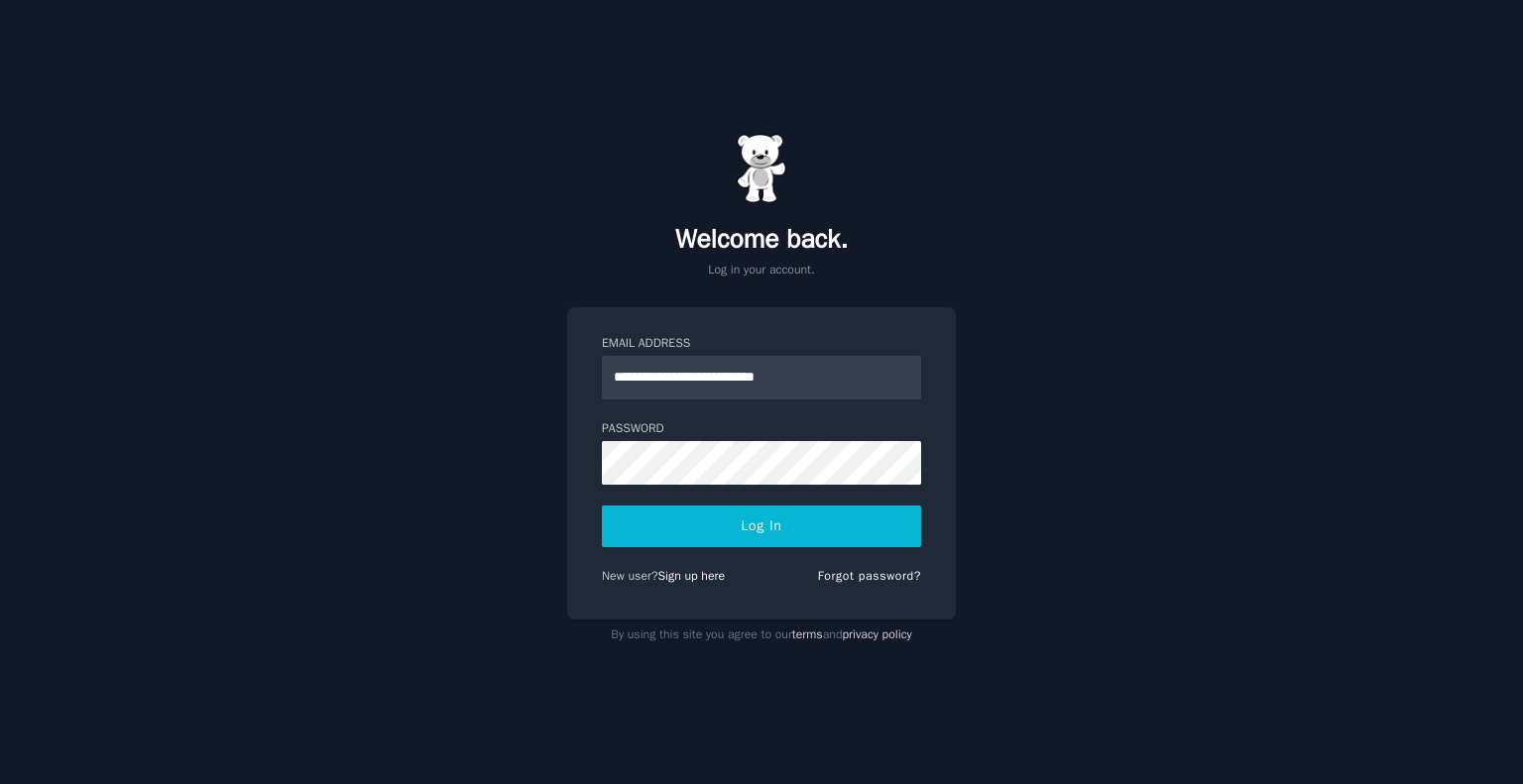 click on "Log In" at bounding box center [762, 526] 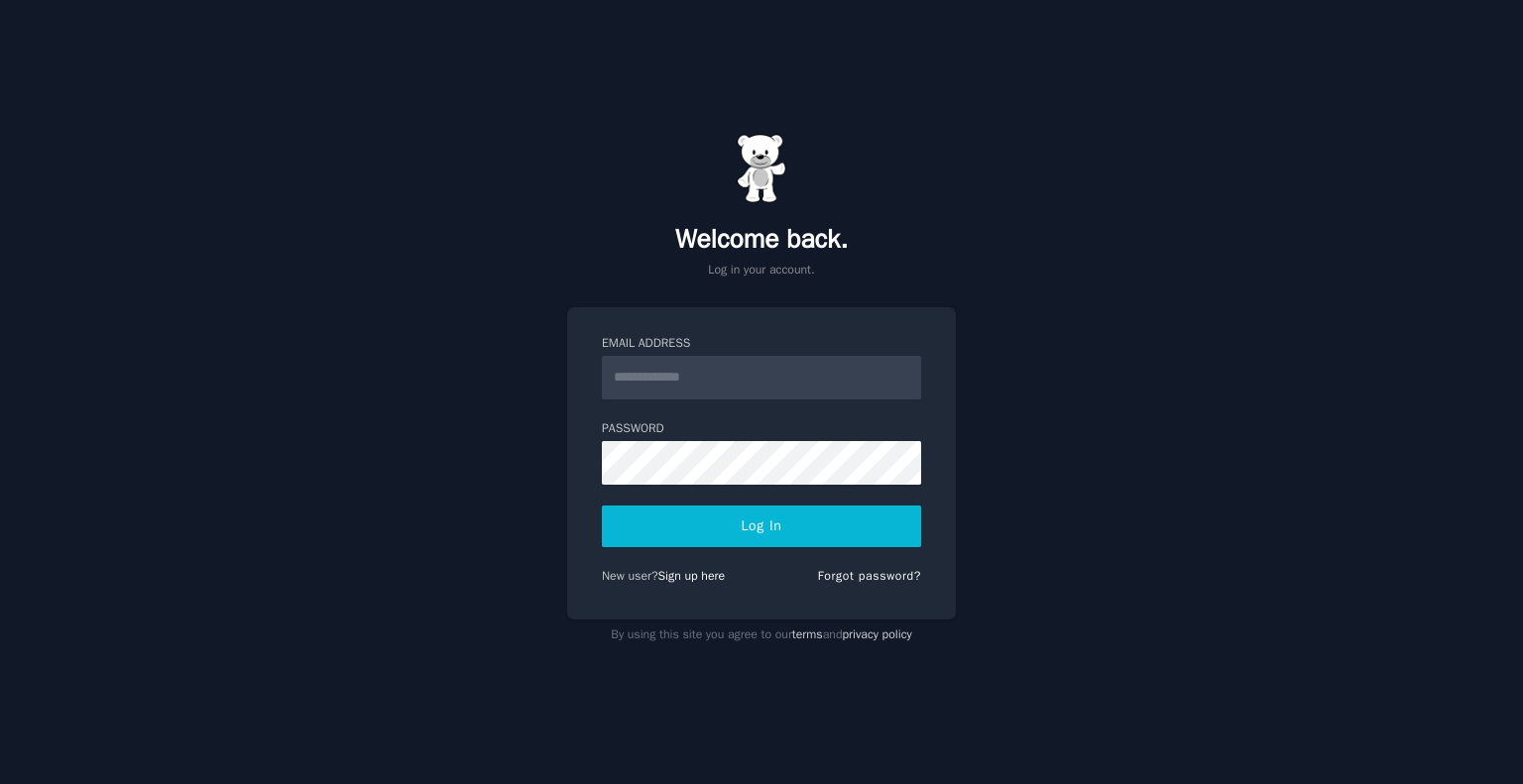 scroll, scrollTop: 0, scrollLeft: 0, axis: both 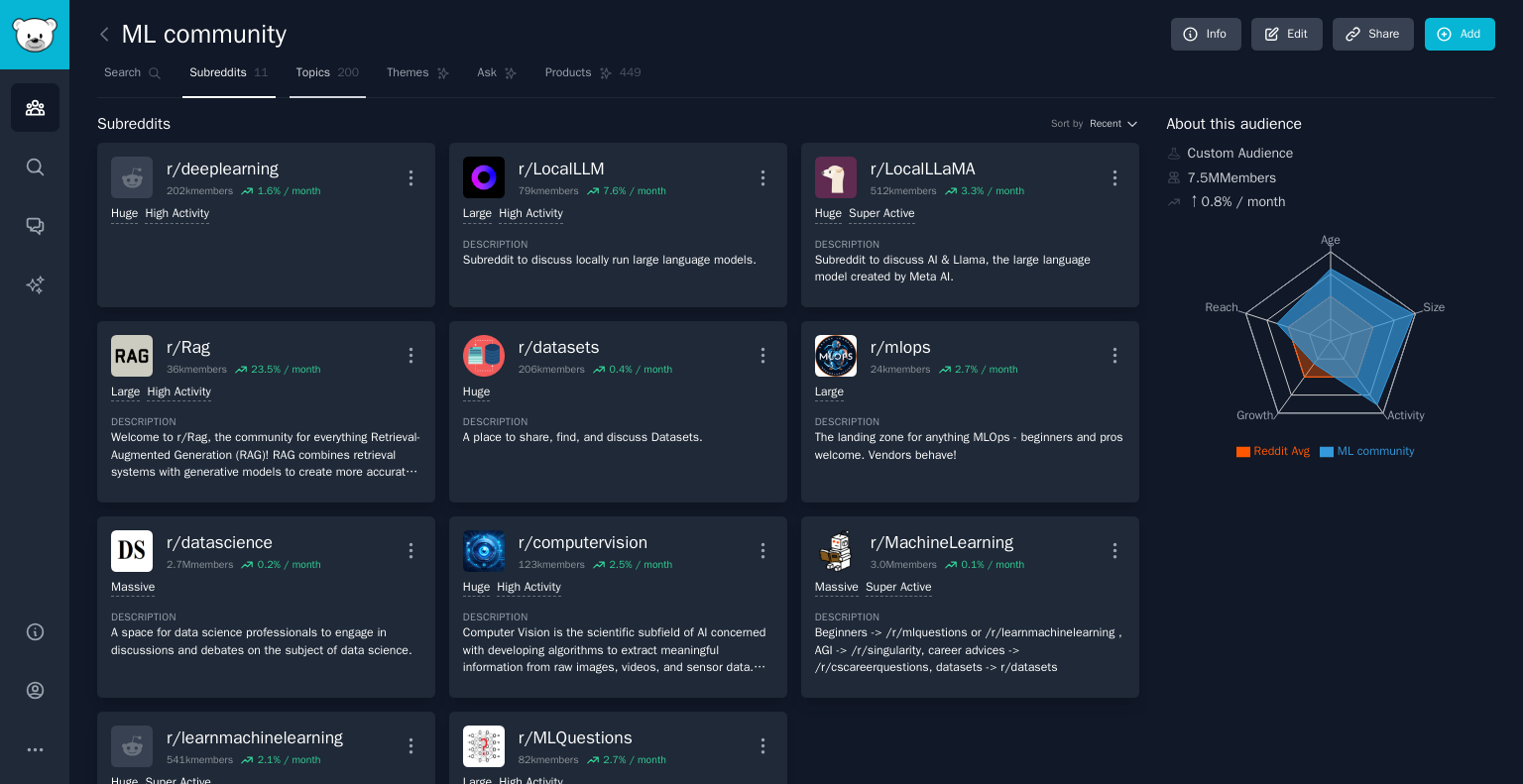 click on "Topics" at bounding box center (313, 73) 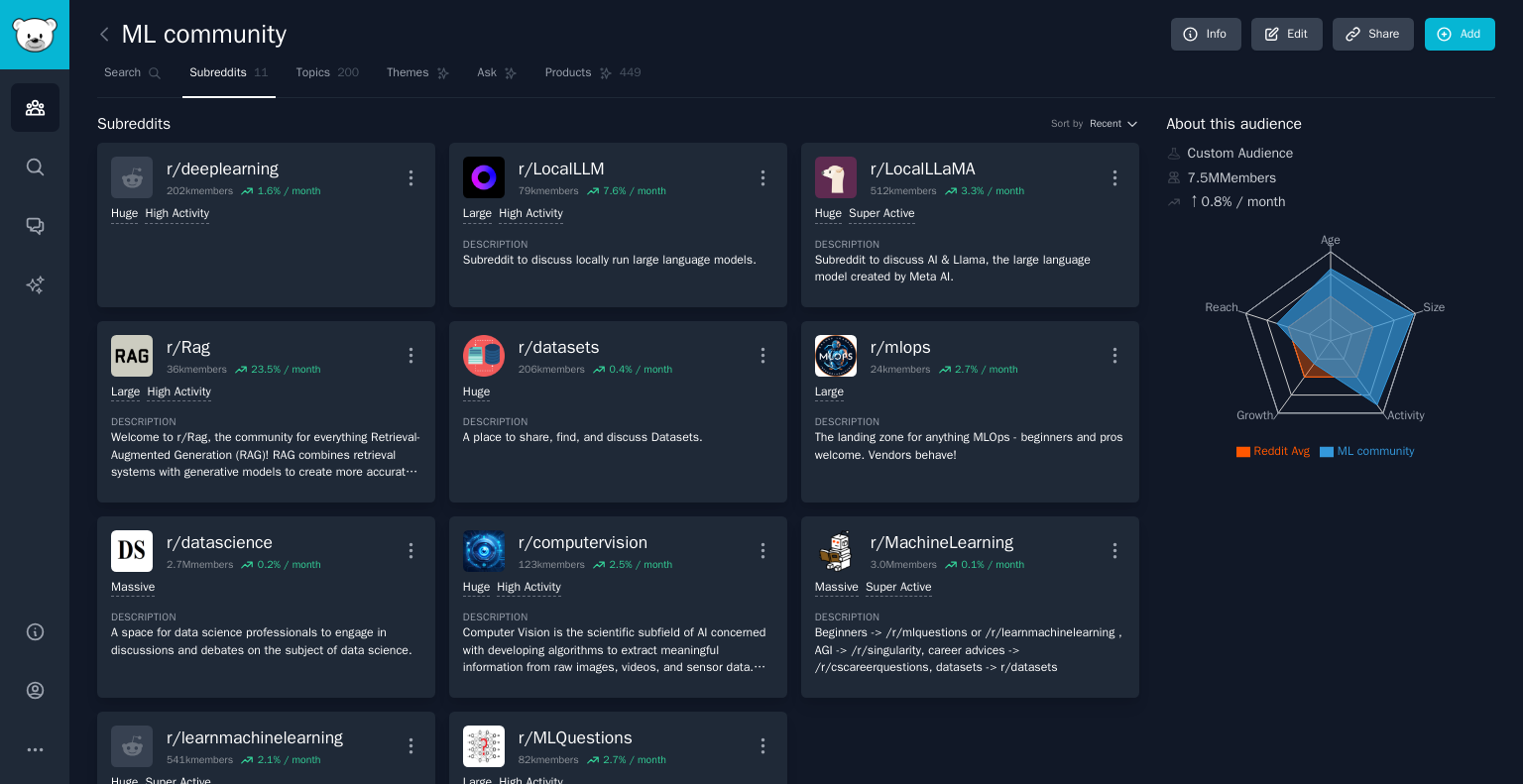 click on "Topics" at bounding box center [313, 73] 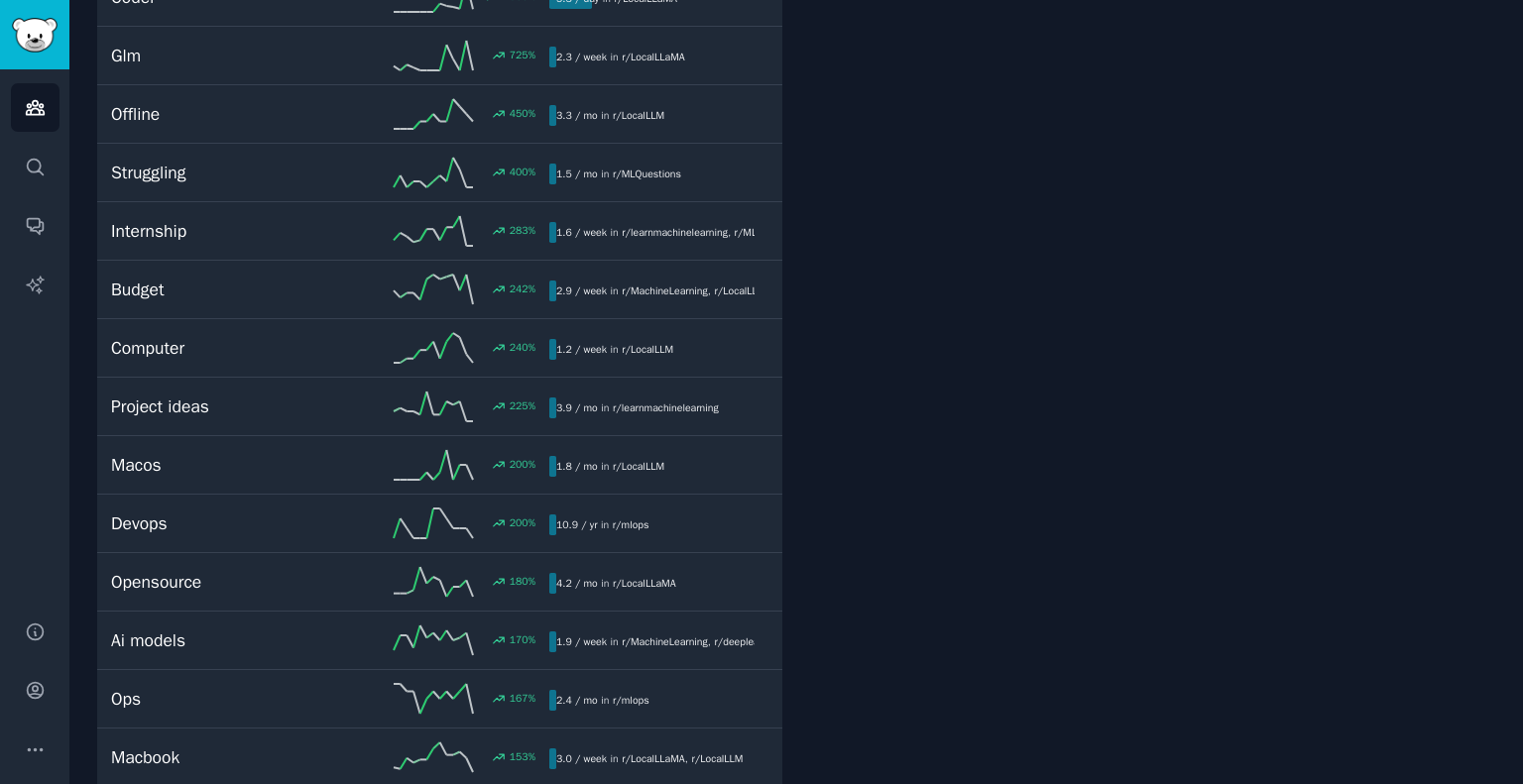 scroll, scrollTop: 0, scrollLeft: 0, axis: both 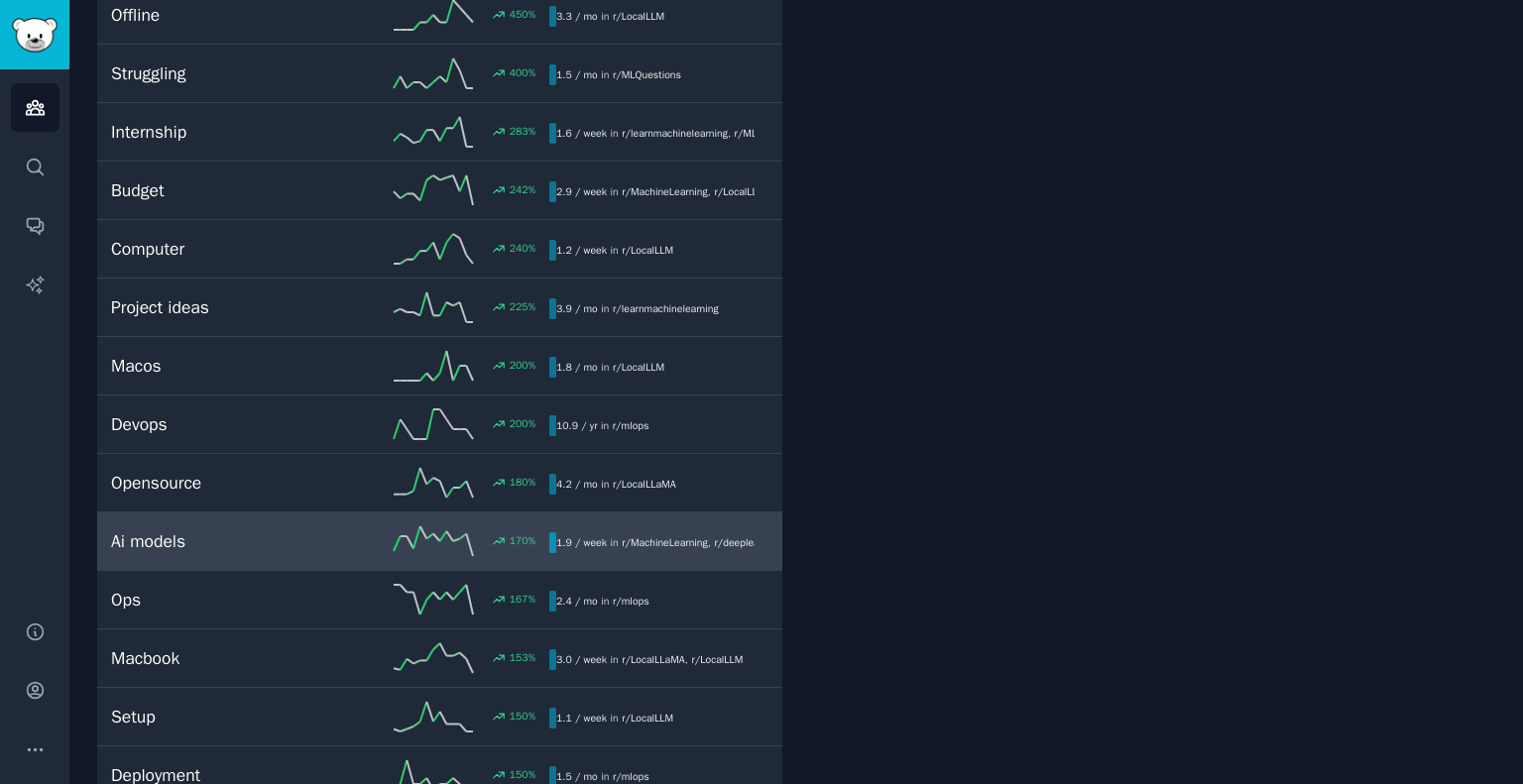 click on "Ai models 170 % 1.9 / week  in    r/ MachineLearning ,  r/ deeplearning ,   and  1  other" at bounding box center [439, 541] 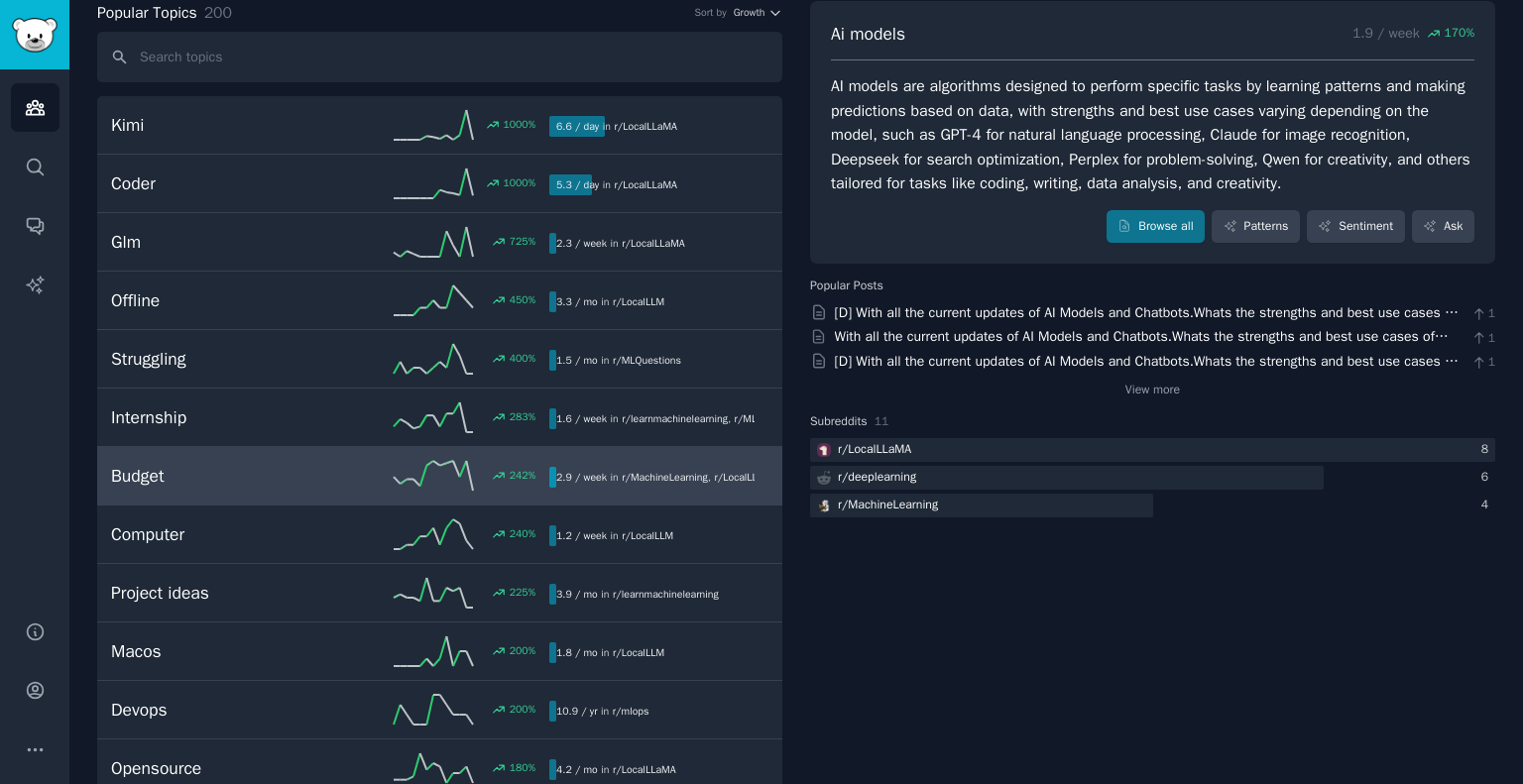 scroll, scrollTop: 0, scrollLeft: 0, axis: both 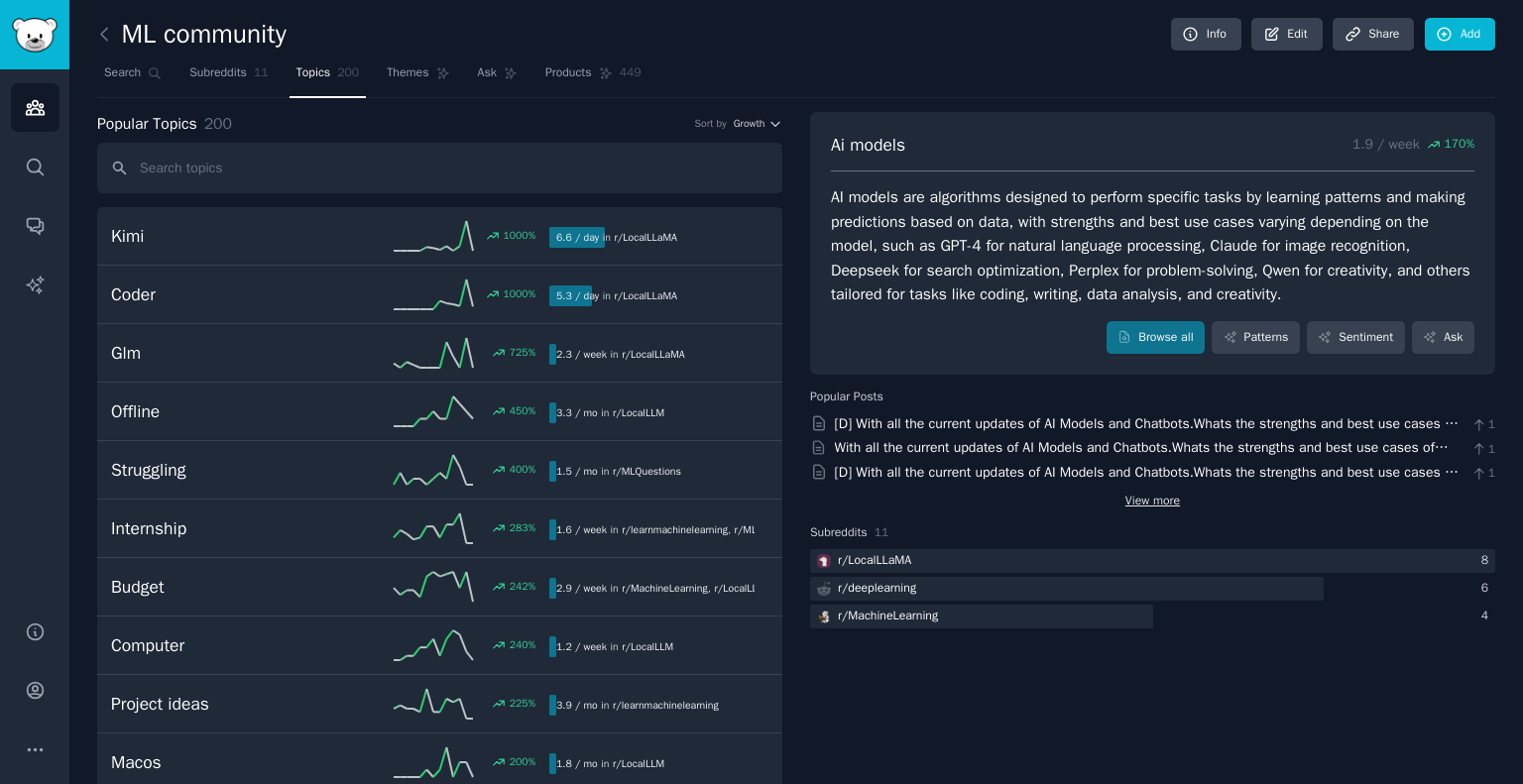 click on "View more" at bounding box center (1152, 502) 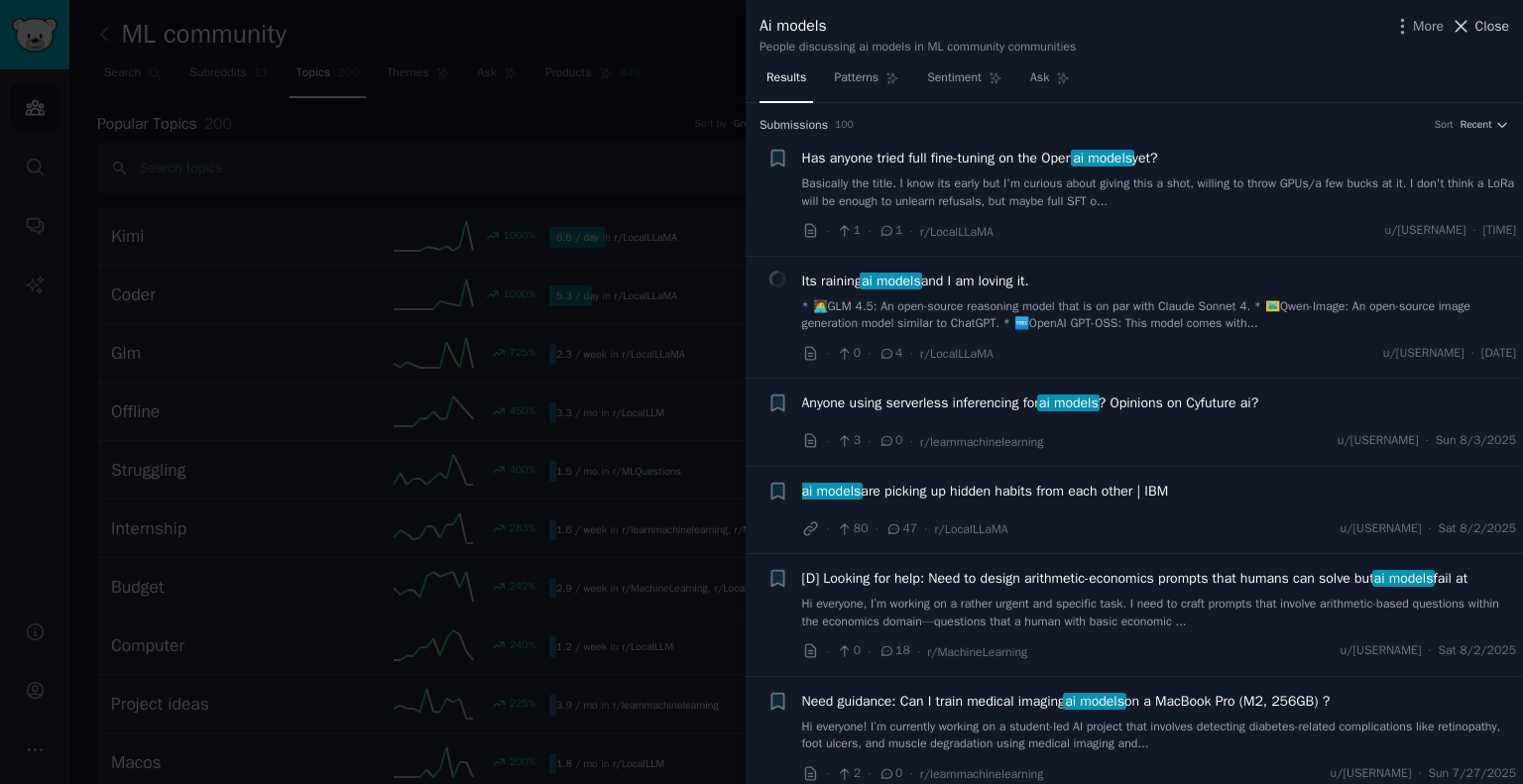 click 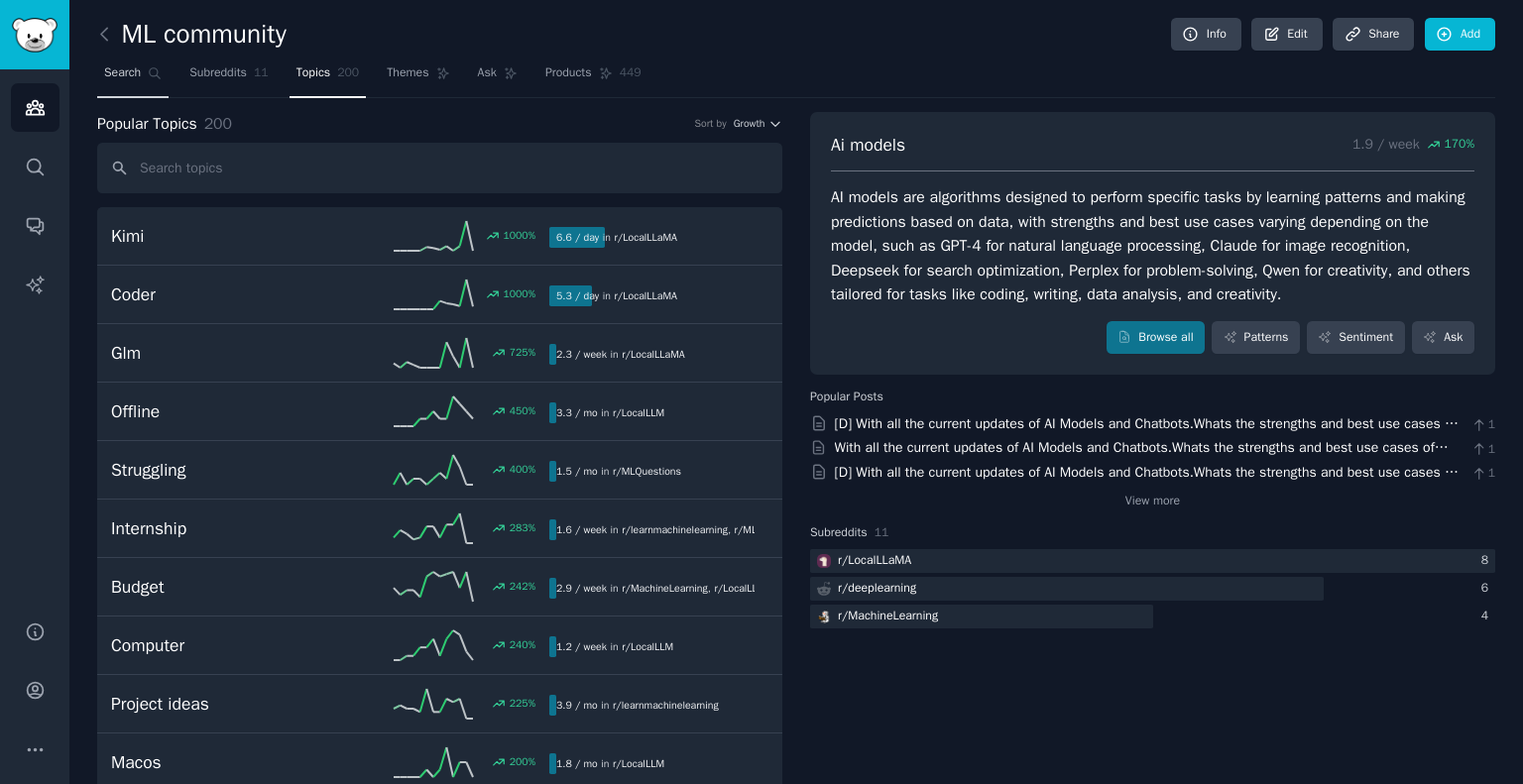 click on "Search" at bounding box center (133, 77) 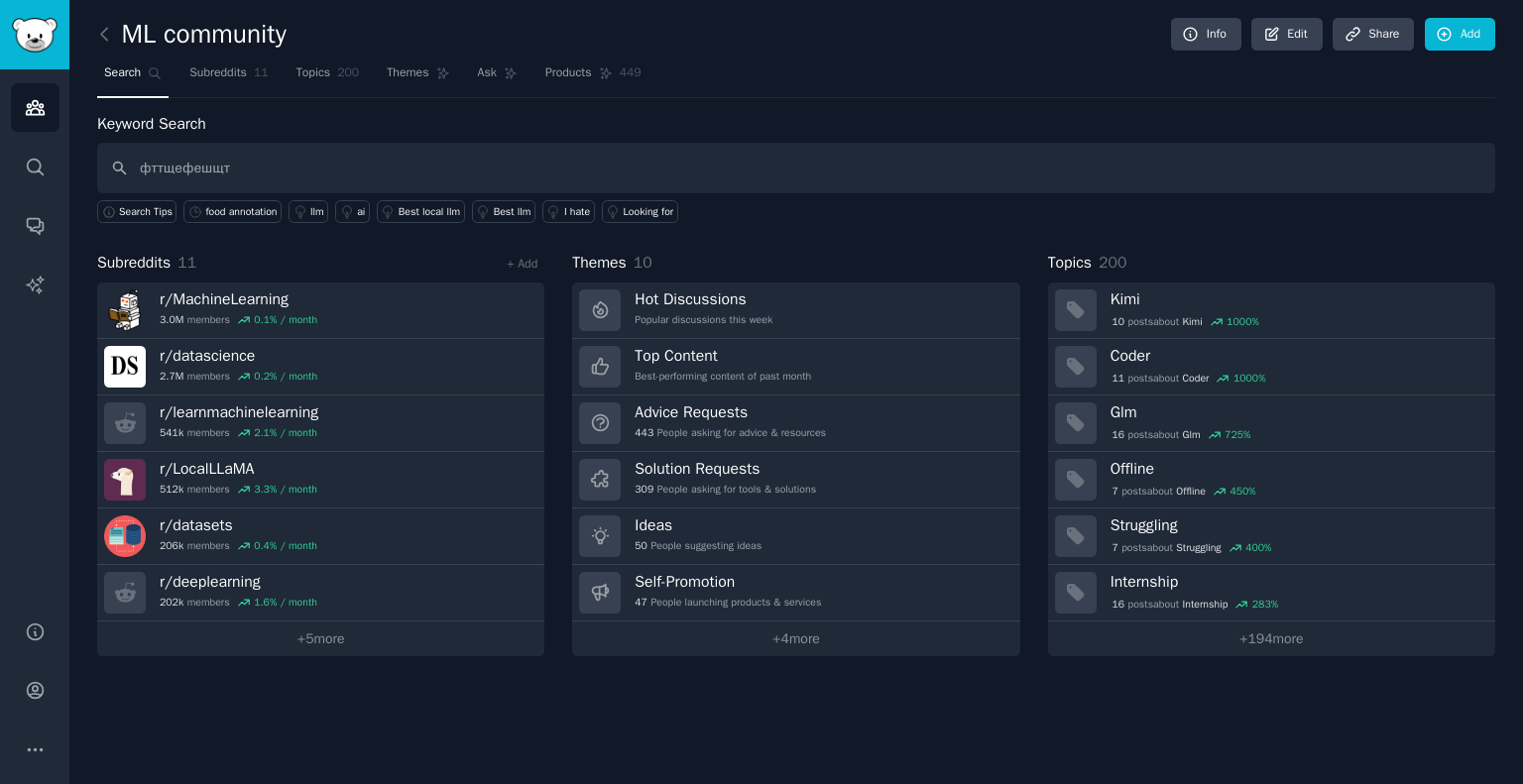 drag, startPoint x: 262, startPoint y: 169, endPoint x: 116, endPoint y: 169, distance: 146 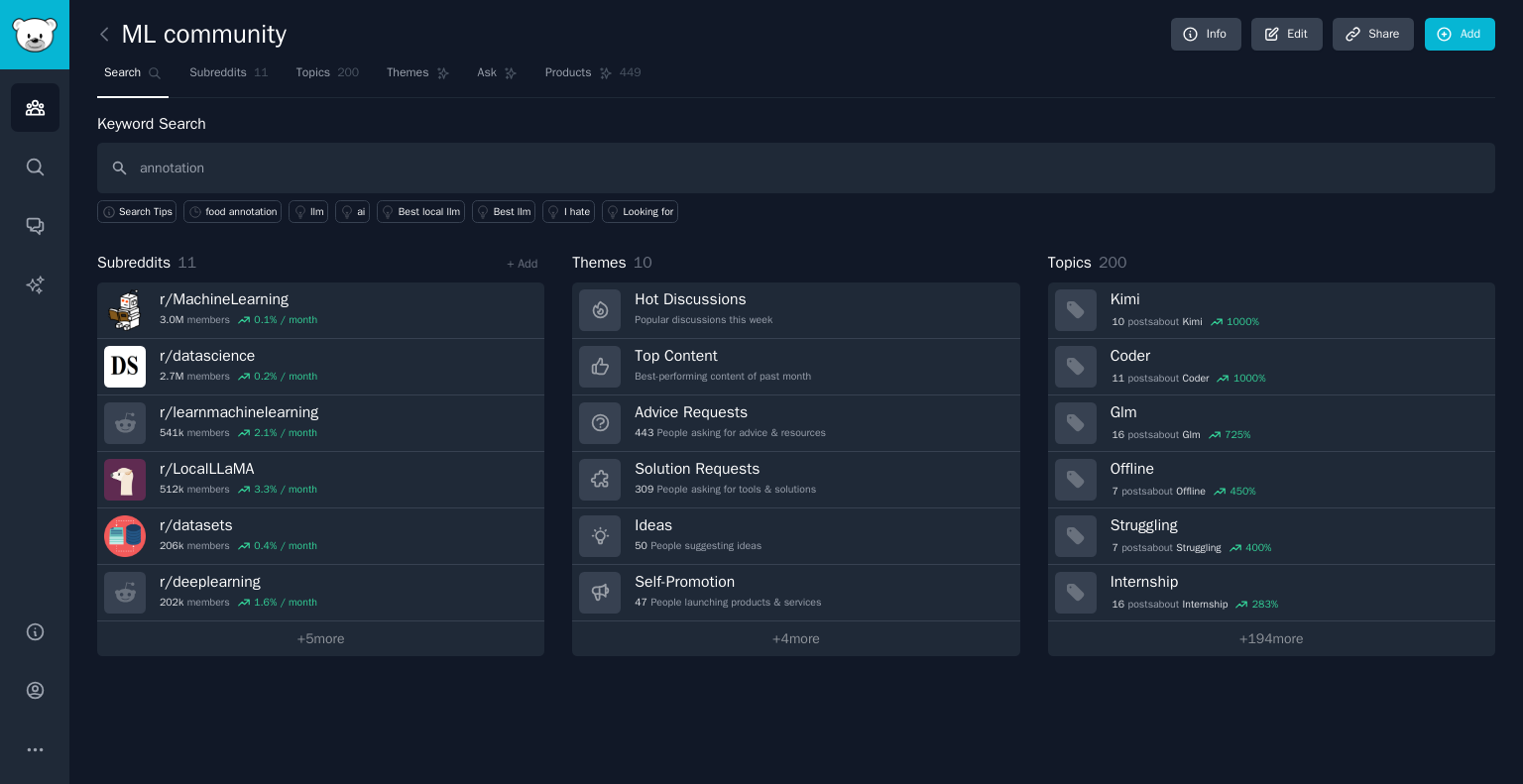 type on "annotation" 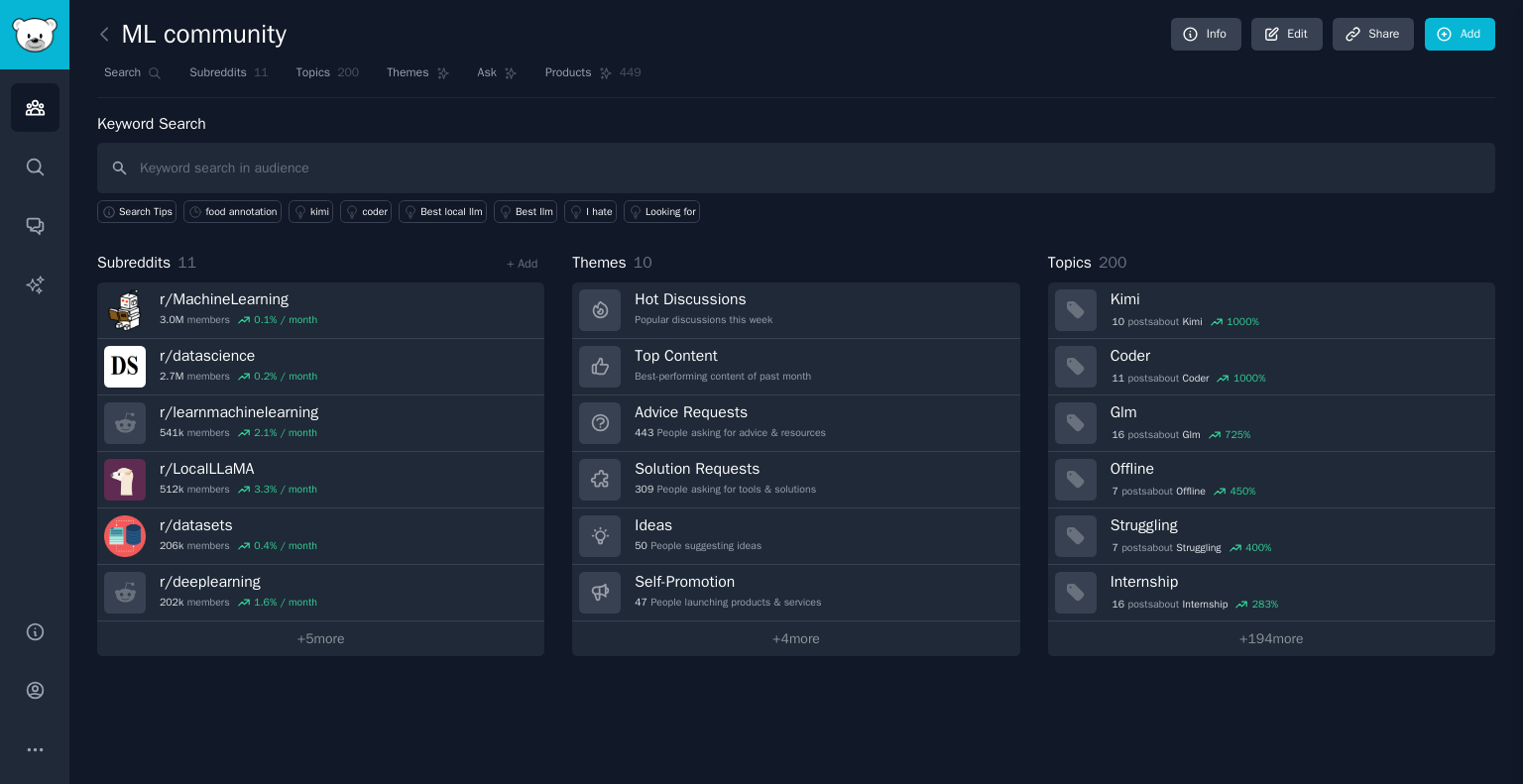 type 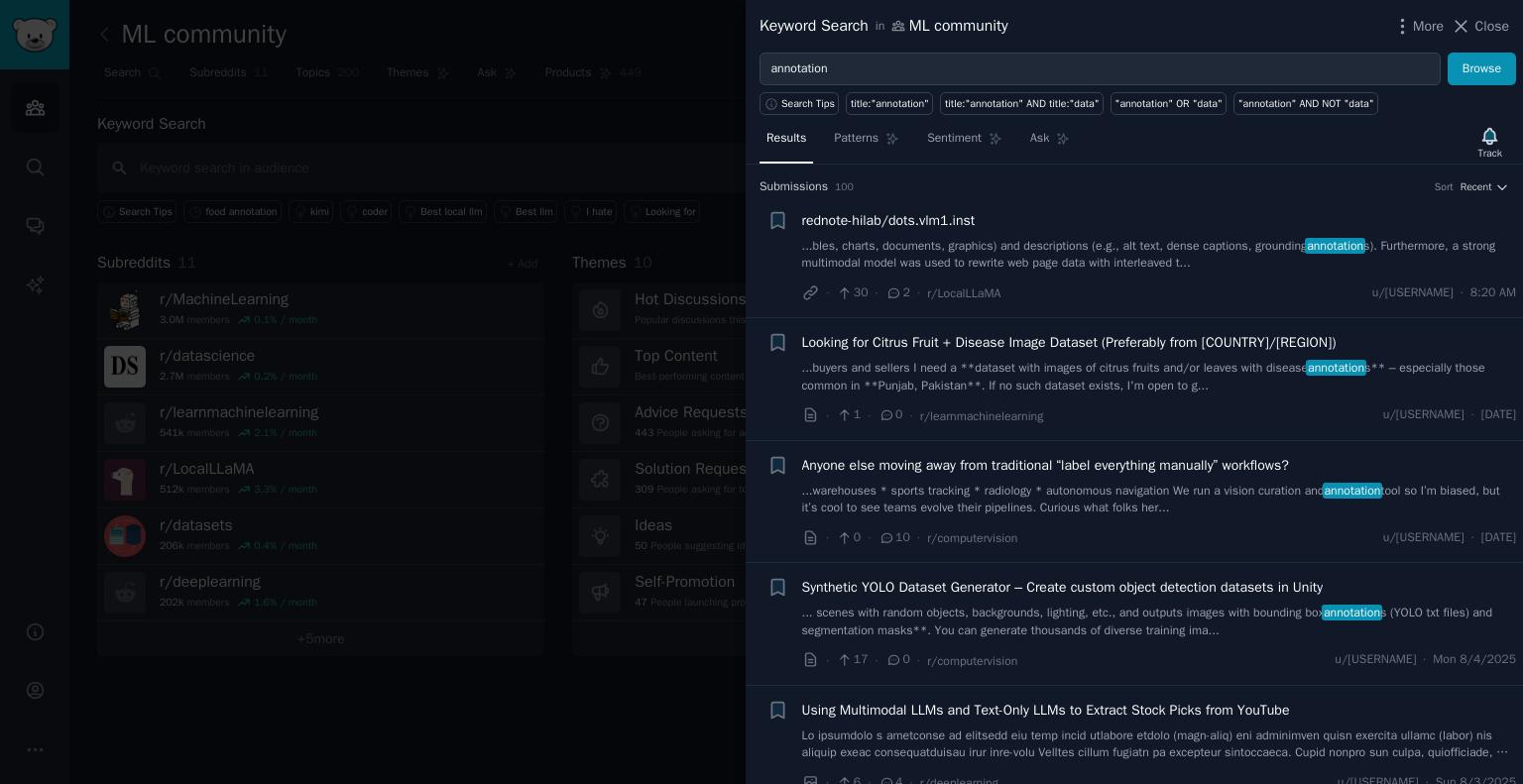 scroll, scrollTop: 198, scrollLeft: 0, axis: vertical 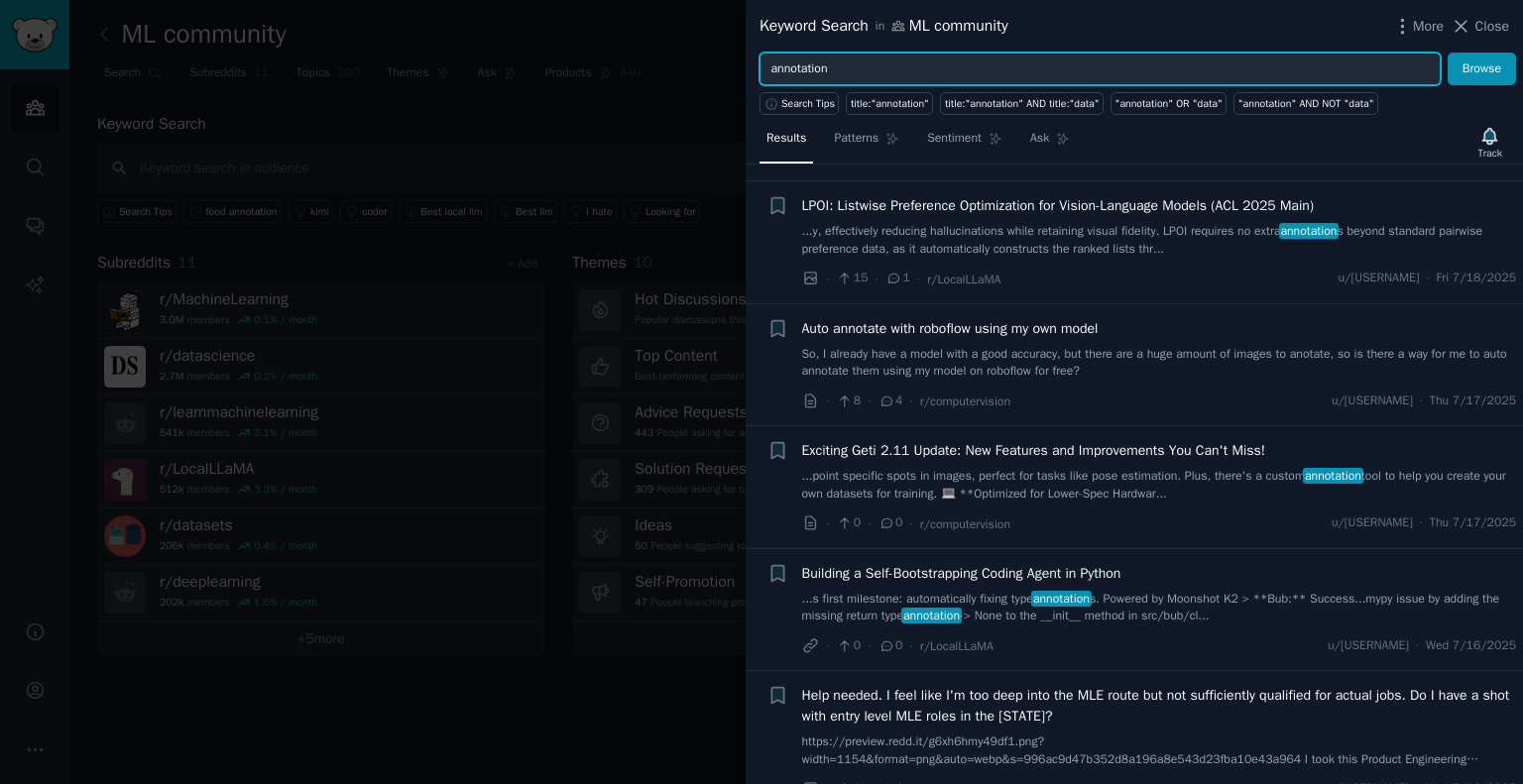 drag, startPoint x: 882, startPoint y: 75, endPoint x: 579, endPoint y: 91, distance: 303.42215 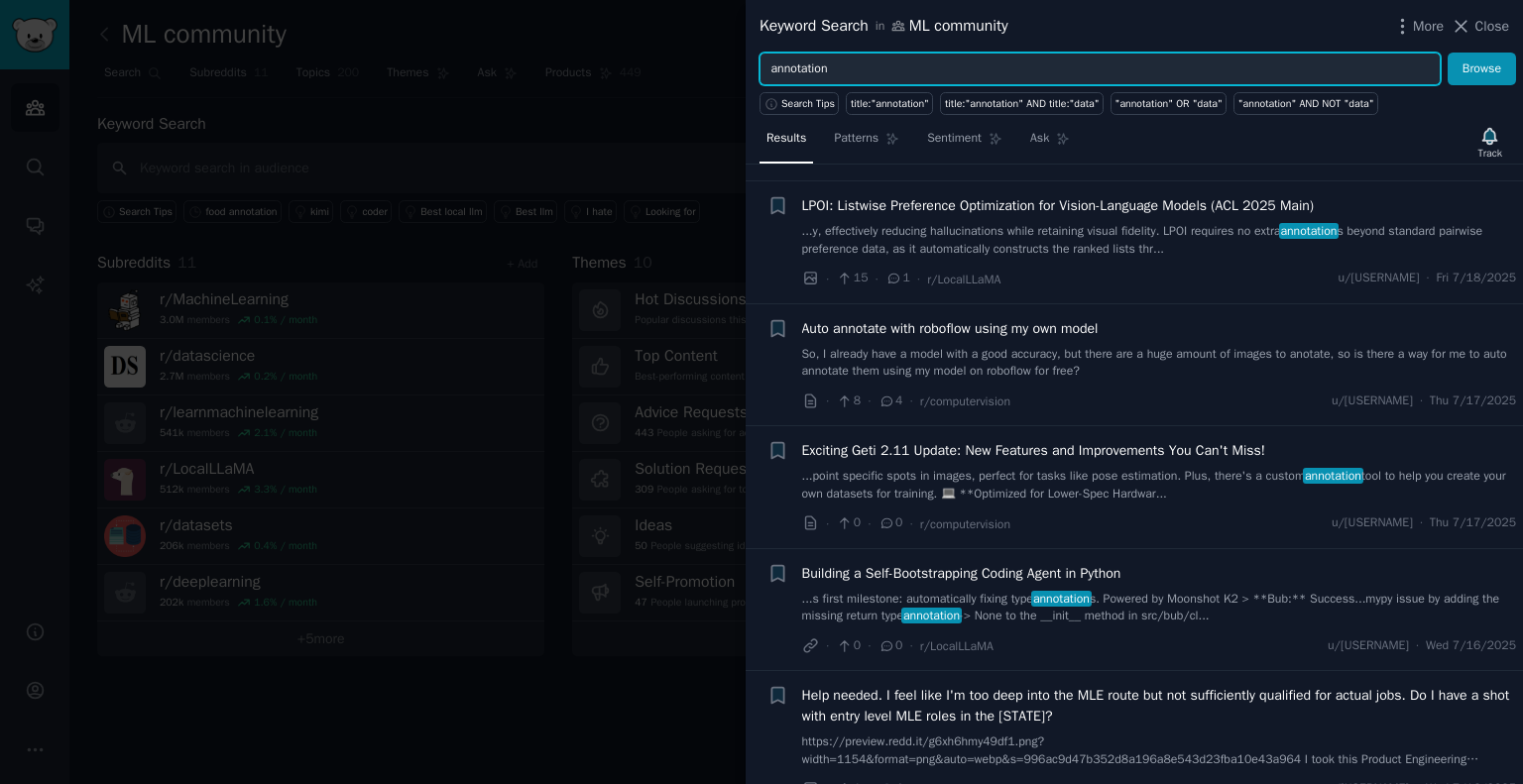 click on "Keyword Search in ML community More Close annotation Browse Search Tips title:"annotation" title:"annotation" AND title:"data" "annotation" OR "data" "annotation" AND NOT "data" Results Patterns Sentiment Ask Track Submission s 100   Sort Recent + rednote-hilab/dots.vlm1.inst ...bles, charts, documents, graphics) and descriptions (e.g., alt text, dense captions, grounding  annotation s). Furthermore, a strong multimodal model was used to rewrite web page data with interleaved t... · 30 · 2 · r/LocalLLaMA u/jacek2023 · 8:20 AM + Looking for Citrus Fruit + Disease Image Dataset (Preferably from Pakistan/Punjab) ...buyers and sellers
I need a **dataset with images of citrus fruits and/or leaves with disease  annotation s** – especially those common in **Punjab, Pakistan**. If no such dataset exists, I'm open to g... · 1 · 0 · r/learnmachinelearning u/talalzahid71 · Tue 8/5/2025 + Anyone else moving away from traditional “label everything manually” workflows? annotation · 0 · 10 · · + · 17 ·" at bounding box center (762, 392) 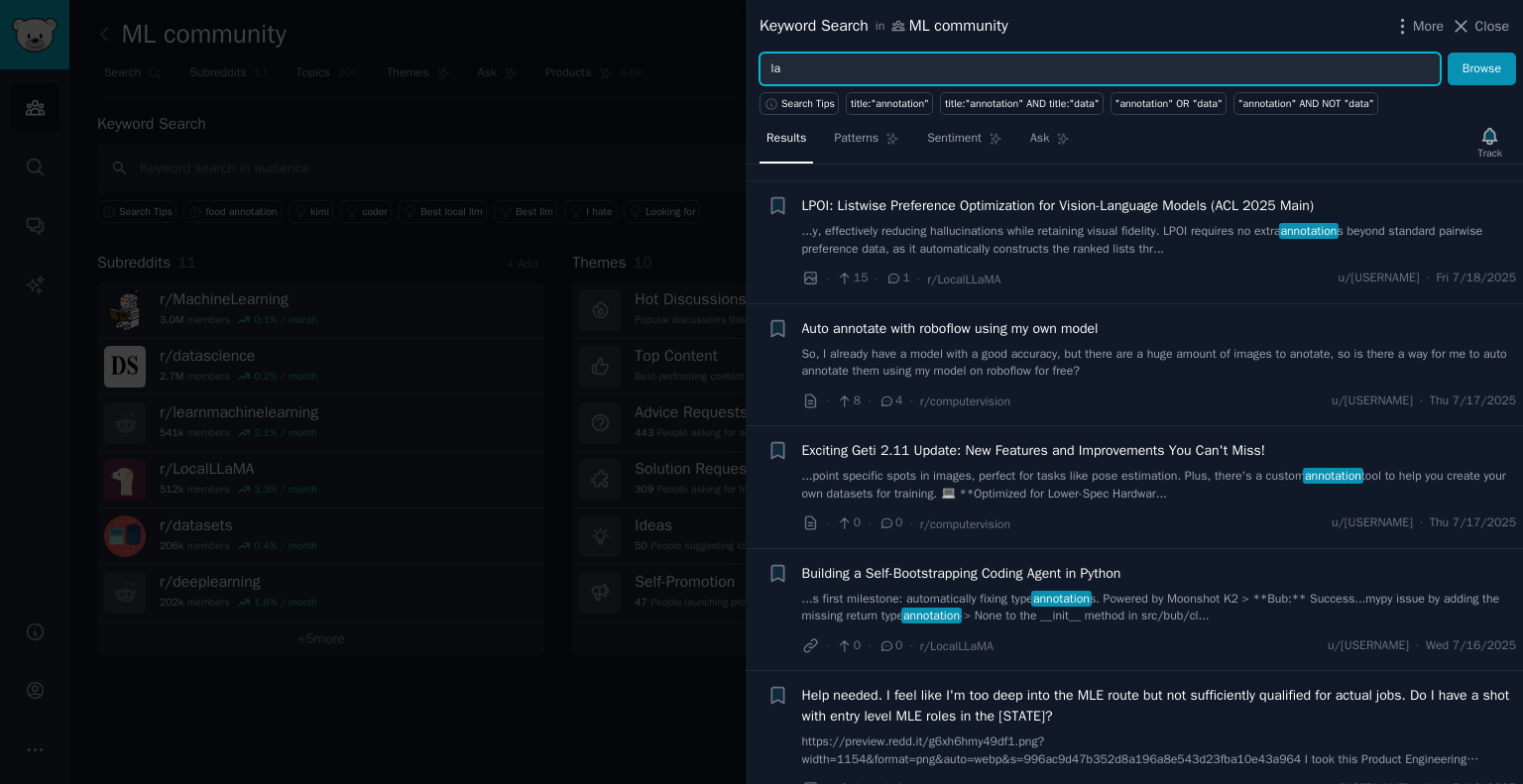 type on "l" 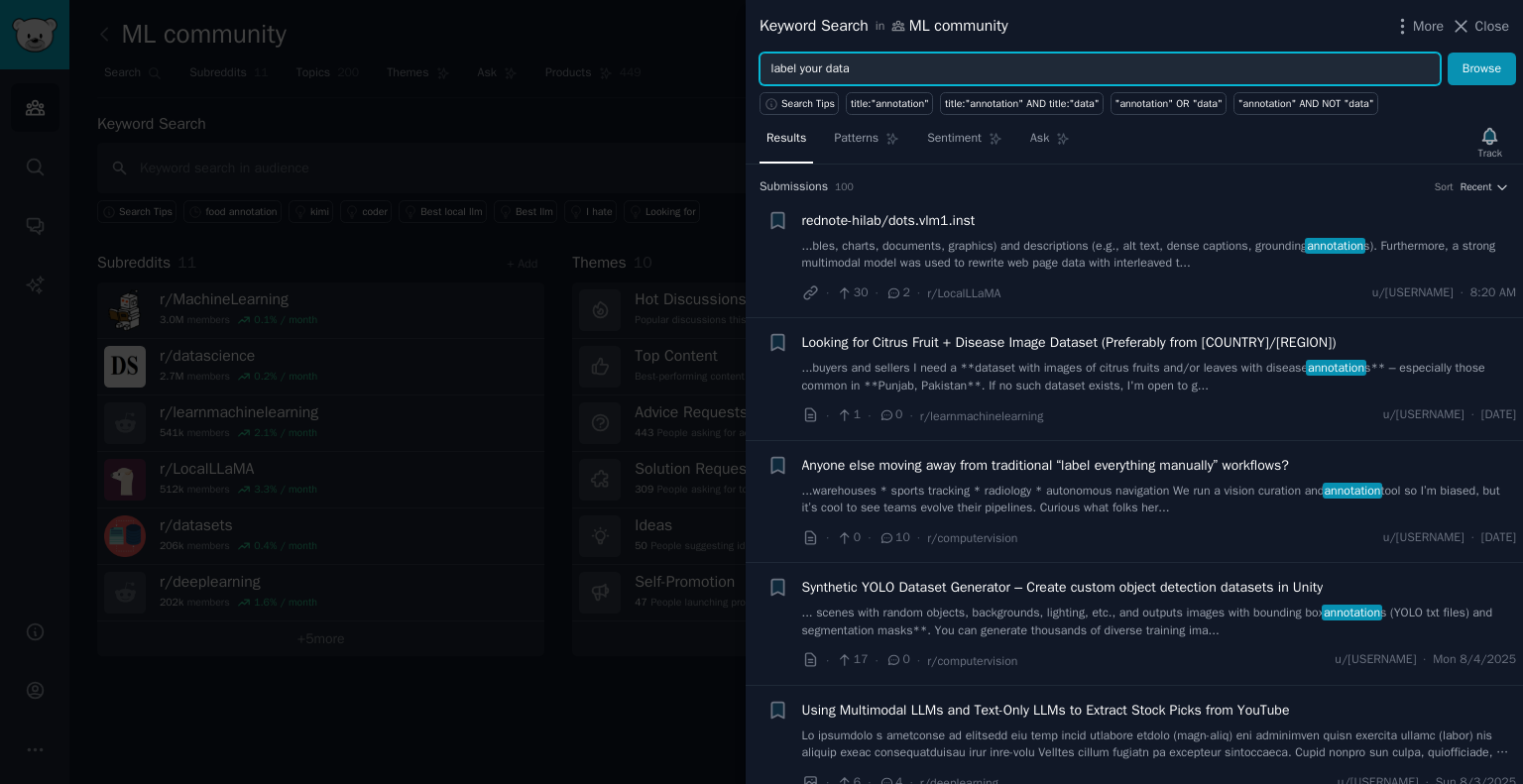 type on "label your data" 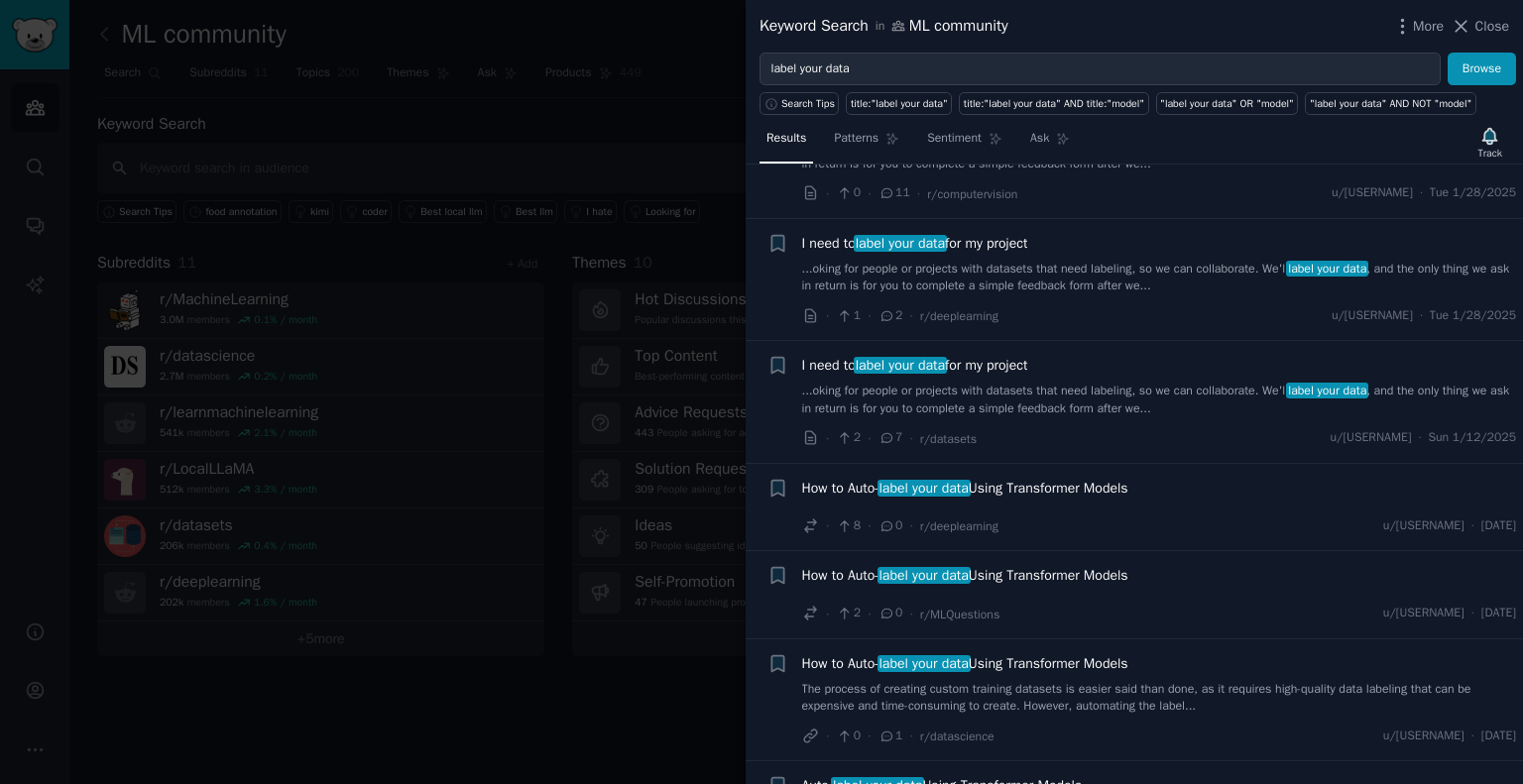 scroll, scrollTop: 198, scrollLeft: 0, axis: vertical 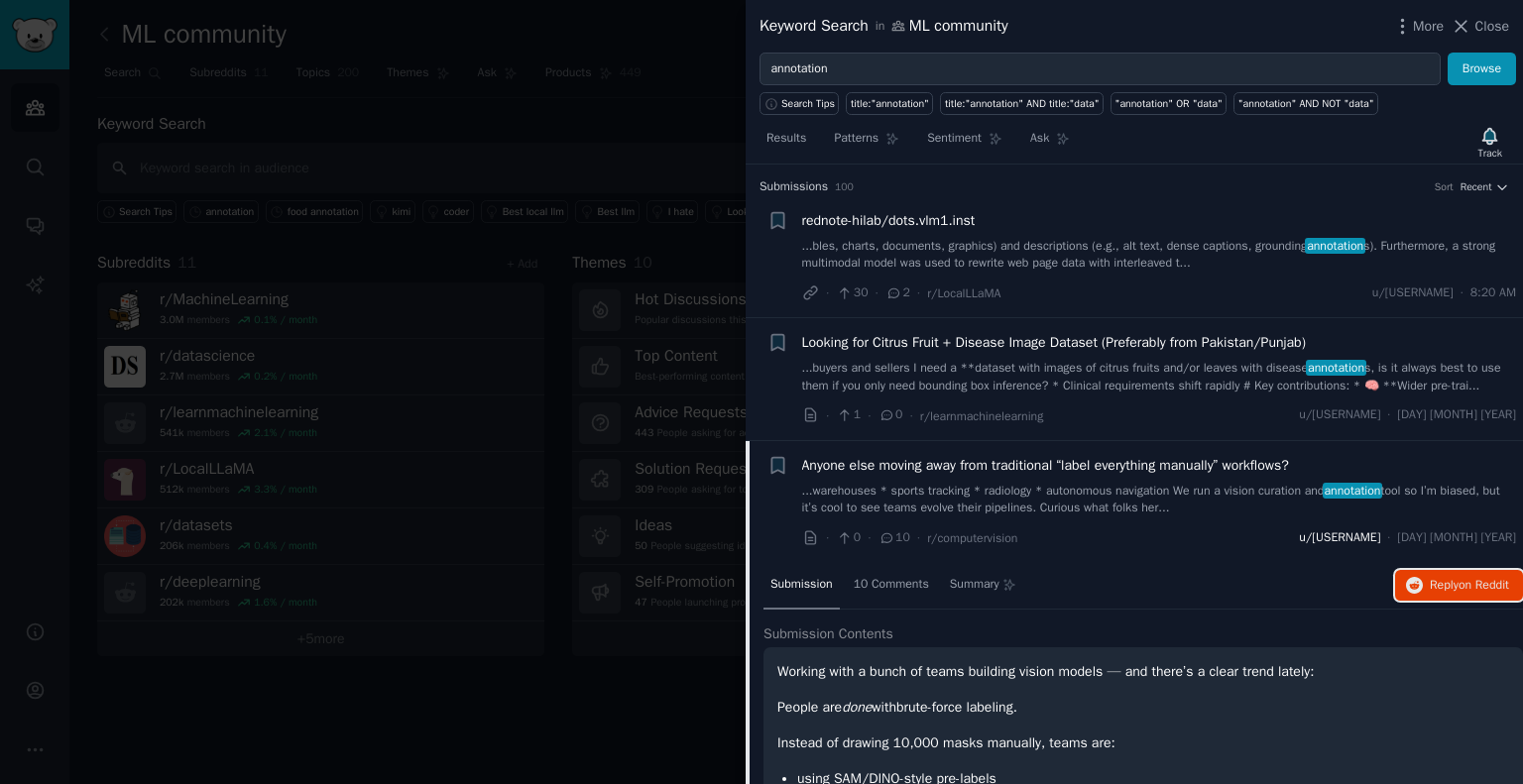 drag, startPoint x: 1406, startPoint y: 591, endPoint x: 1381, endPoint y: 545, distance: 52.35456 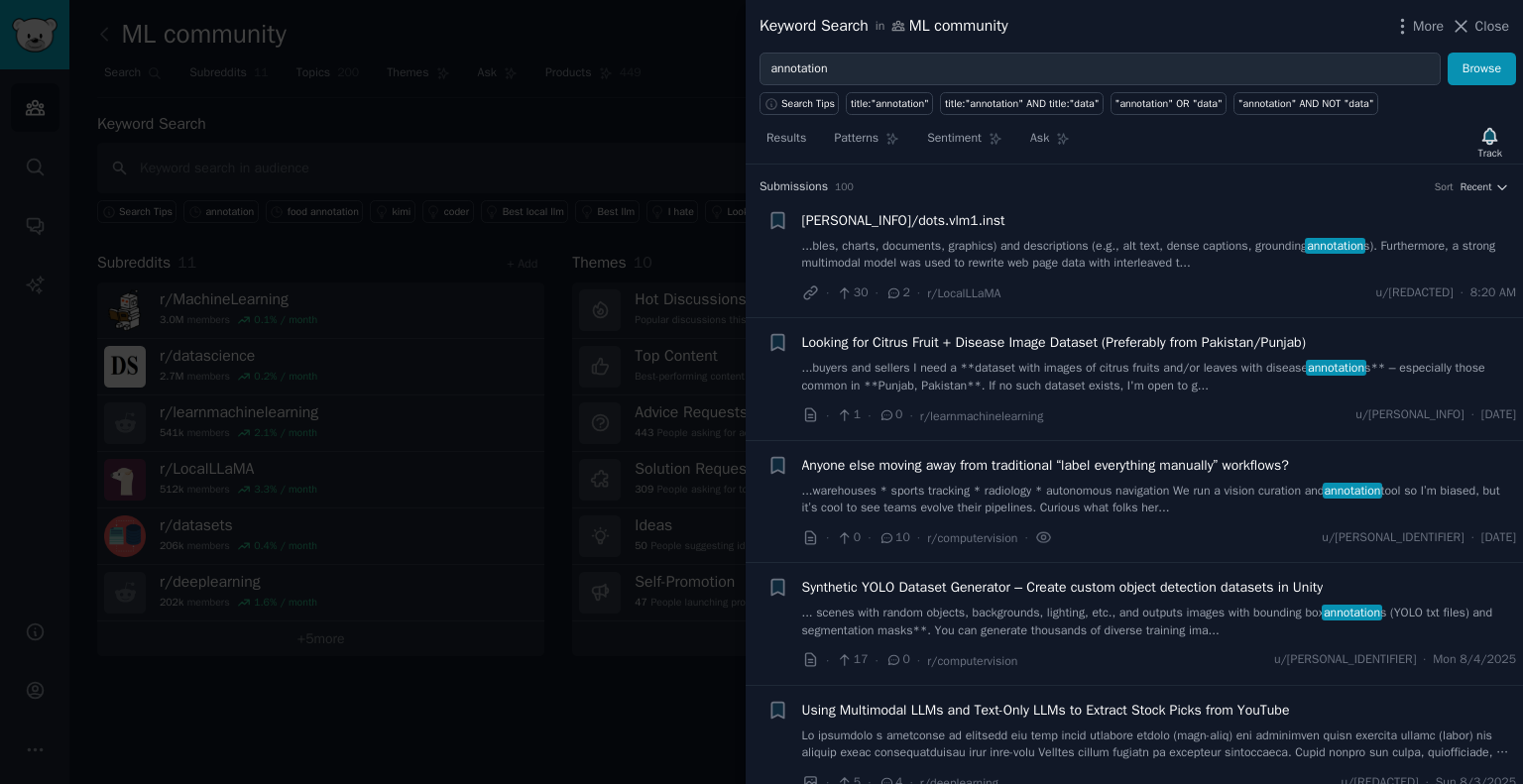 scroll, scrollTop: 0, scrollLeft: 0, axis: both 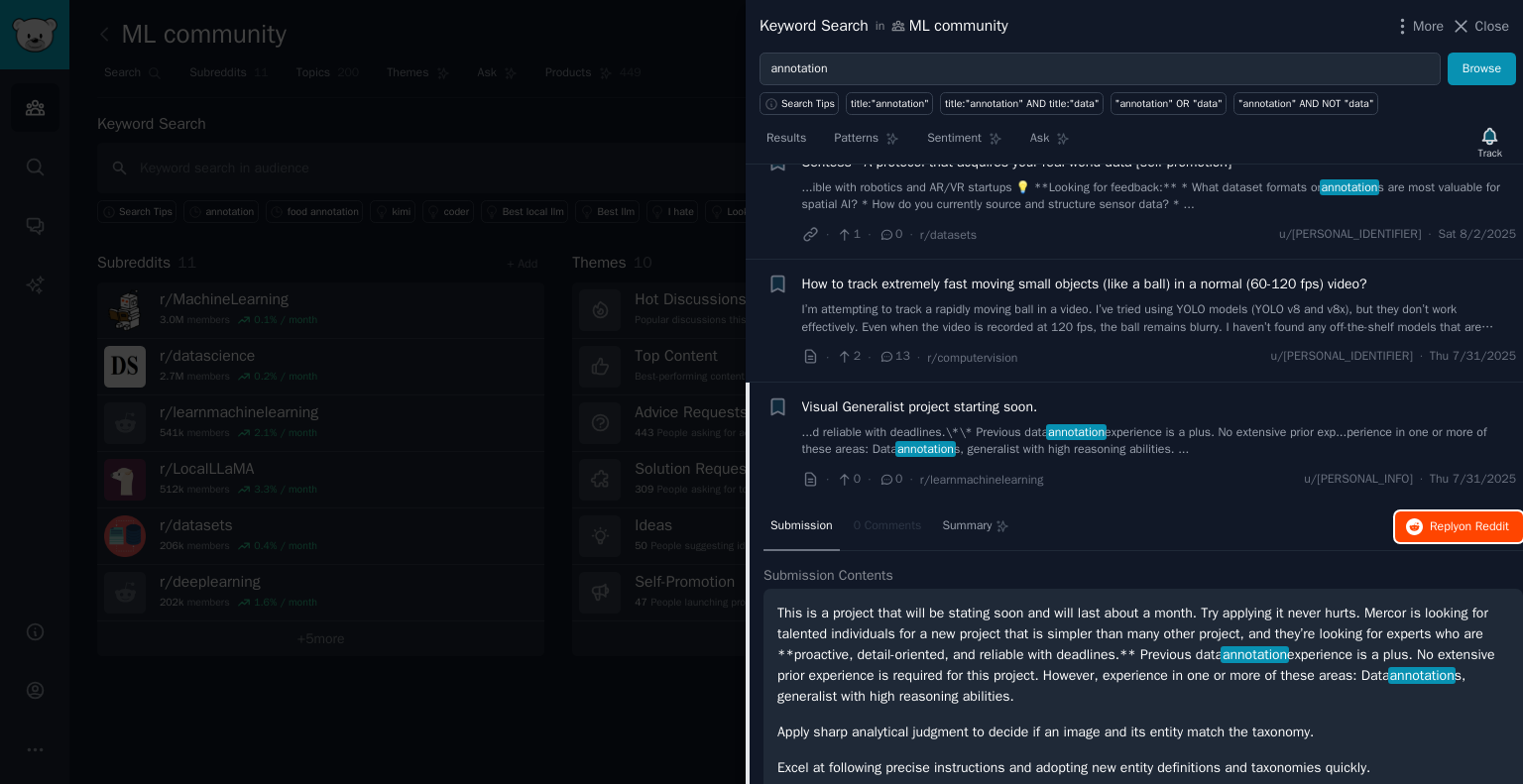 click on "Reply  on Reddit" at bounding box center (1469, 527) 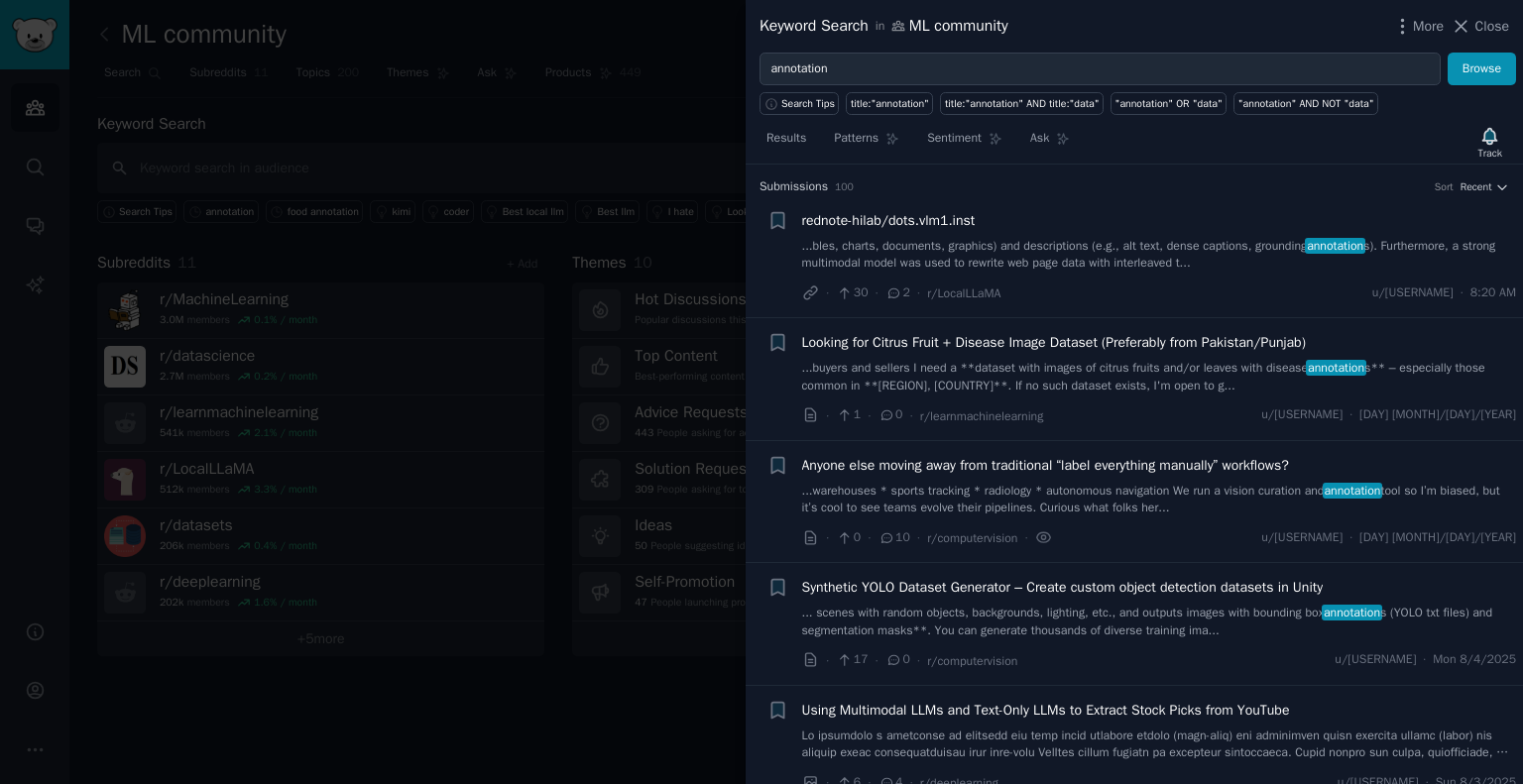 scroll, scrollTop: 0, scrollLeft: 0, axis: both 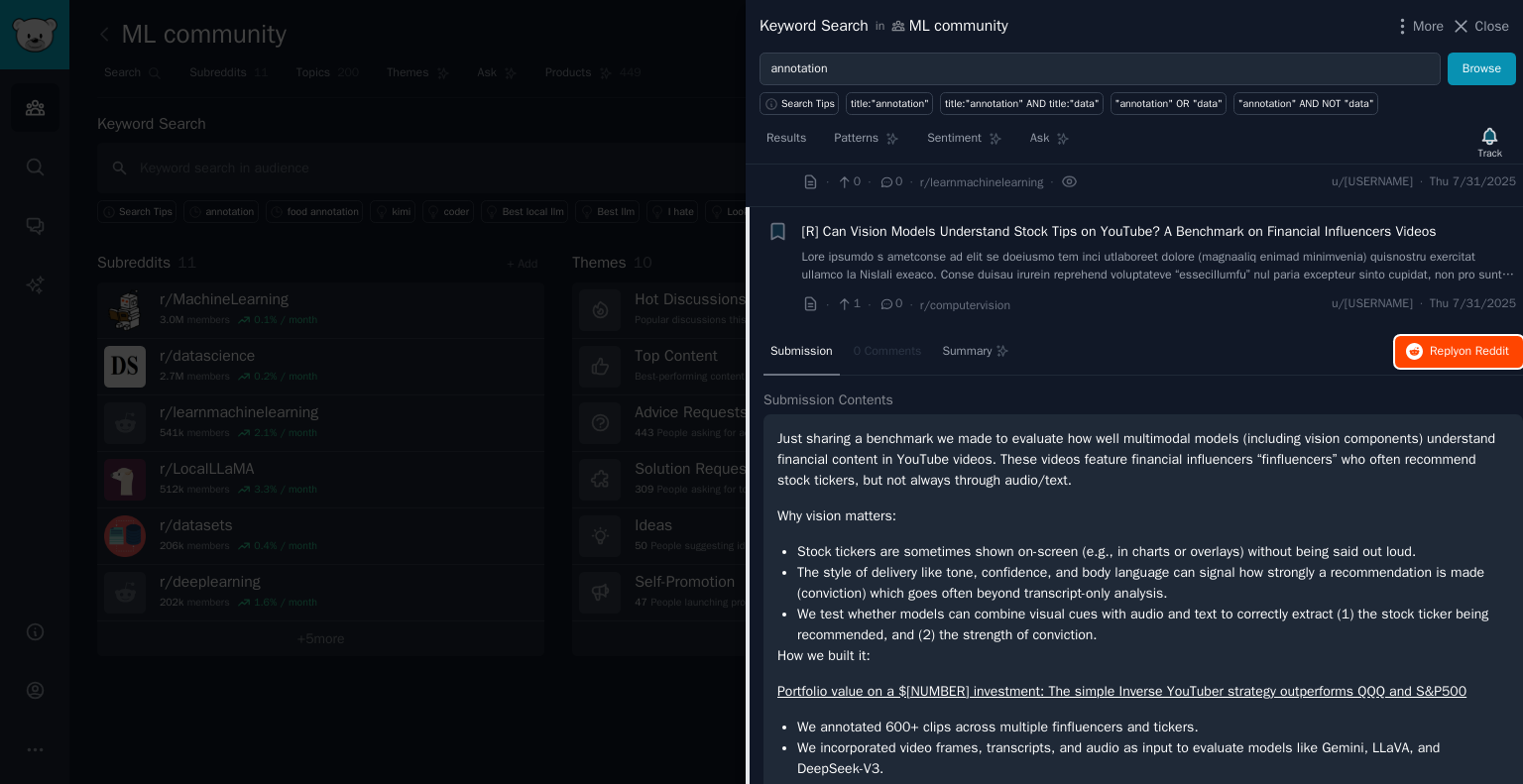 click on "Reply  on Reddit" at bounding box center [1469, 352] 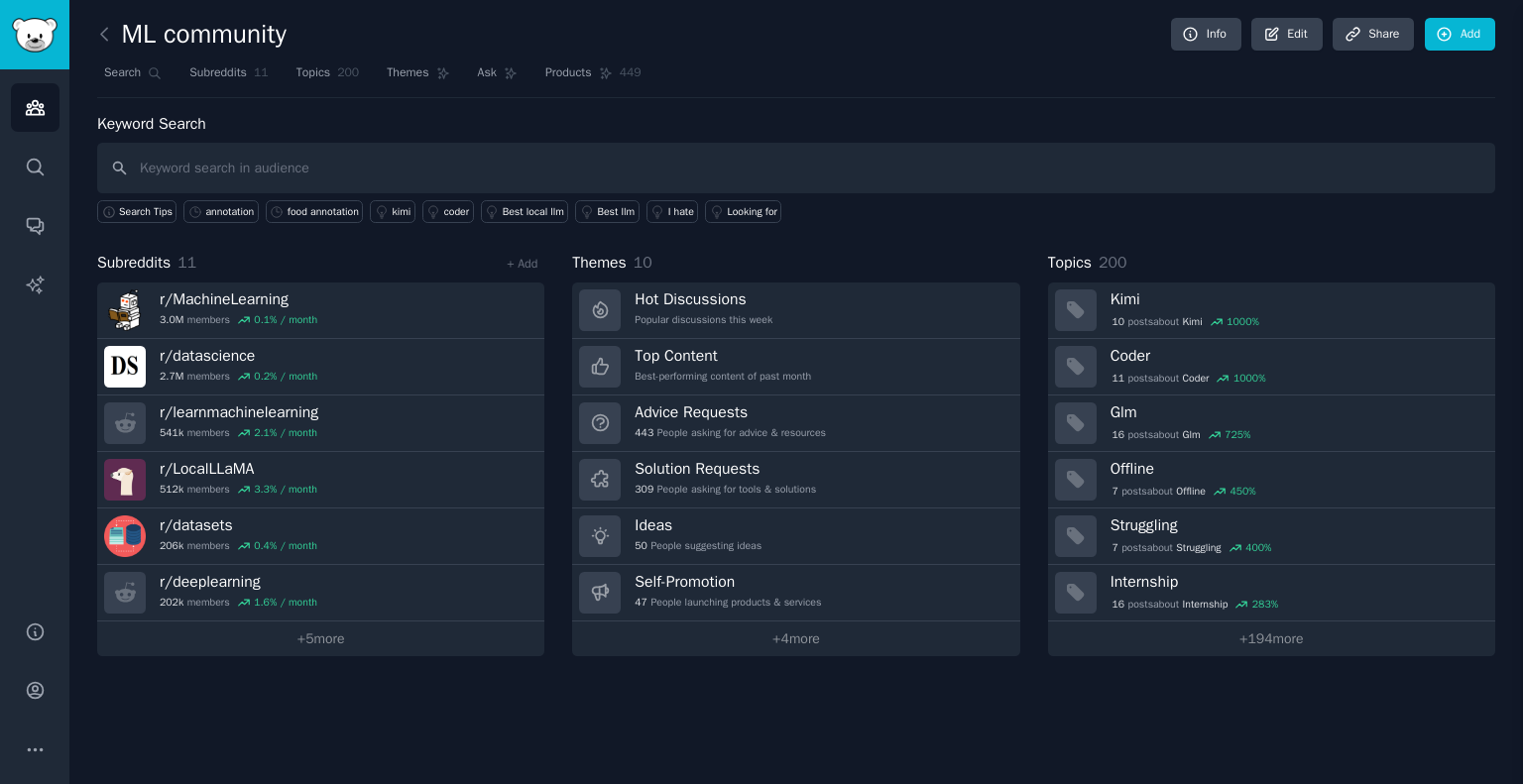 scroll, scrollTop: 0, scrollLeft: 0, axis: both 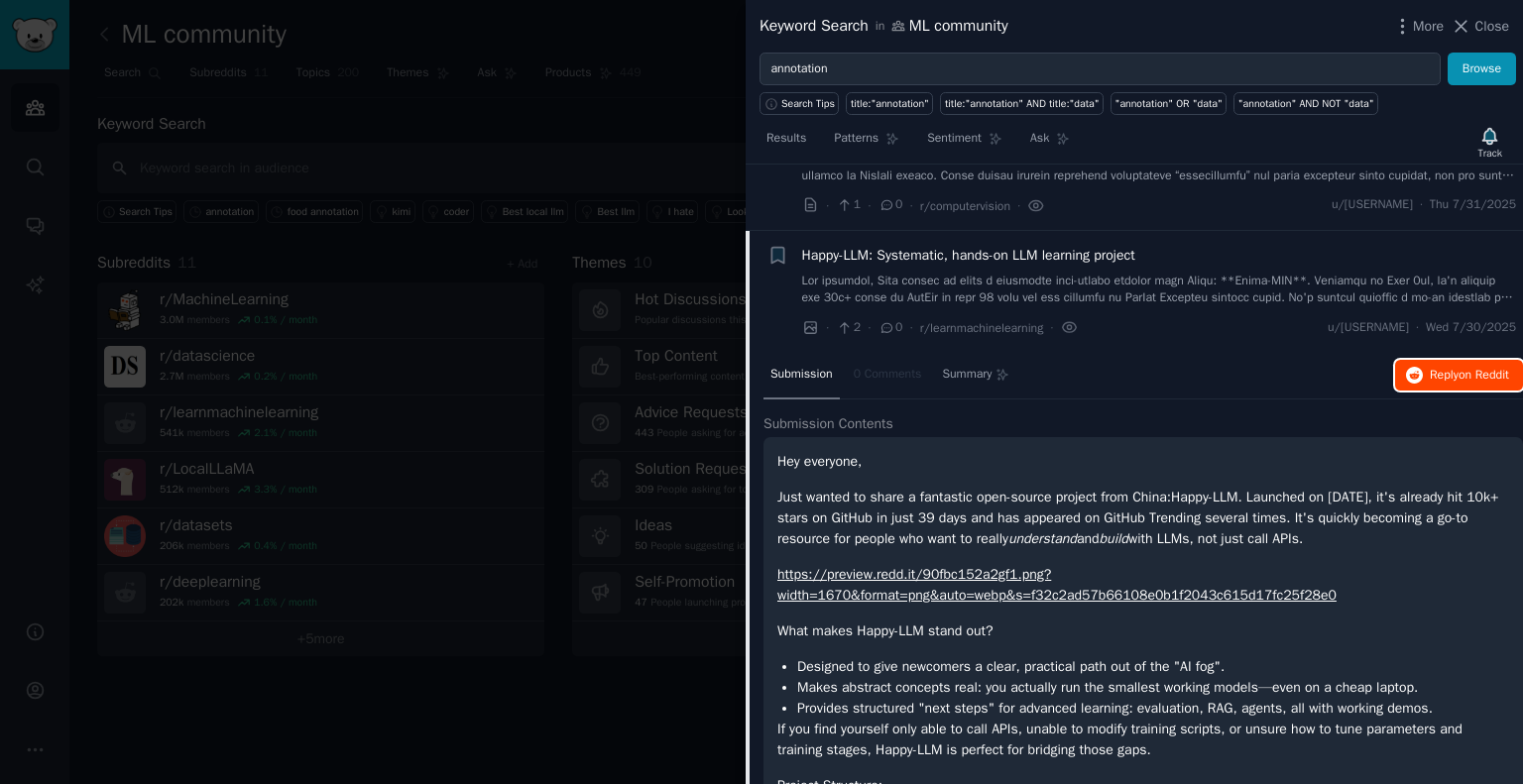 click on "on Reddit" at bounding box center [1483, 375] 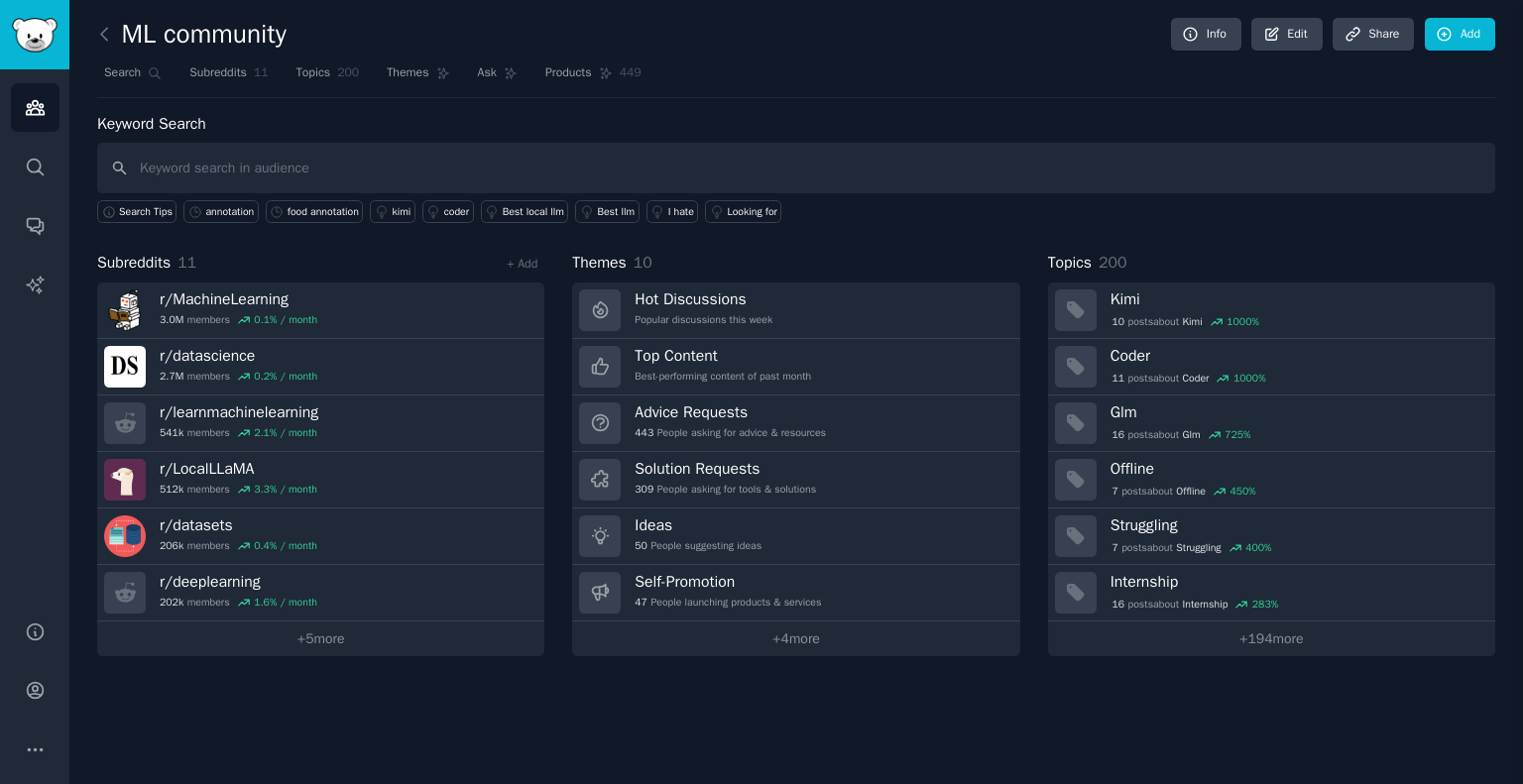 scroll, scrollTop: 0, scrollLeft: 0, axis: both 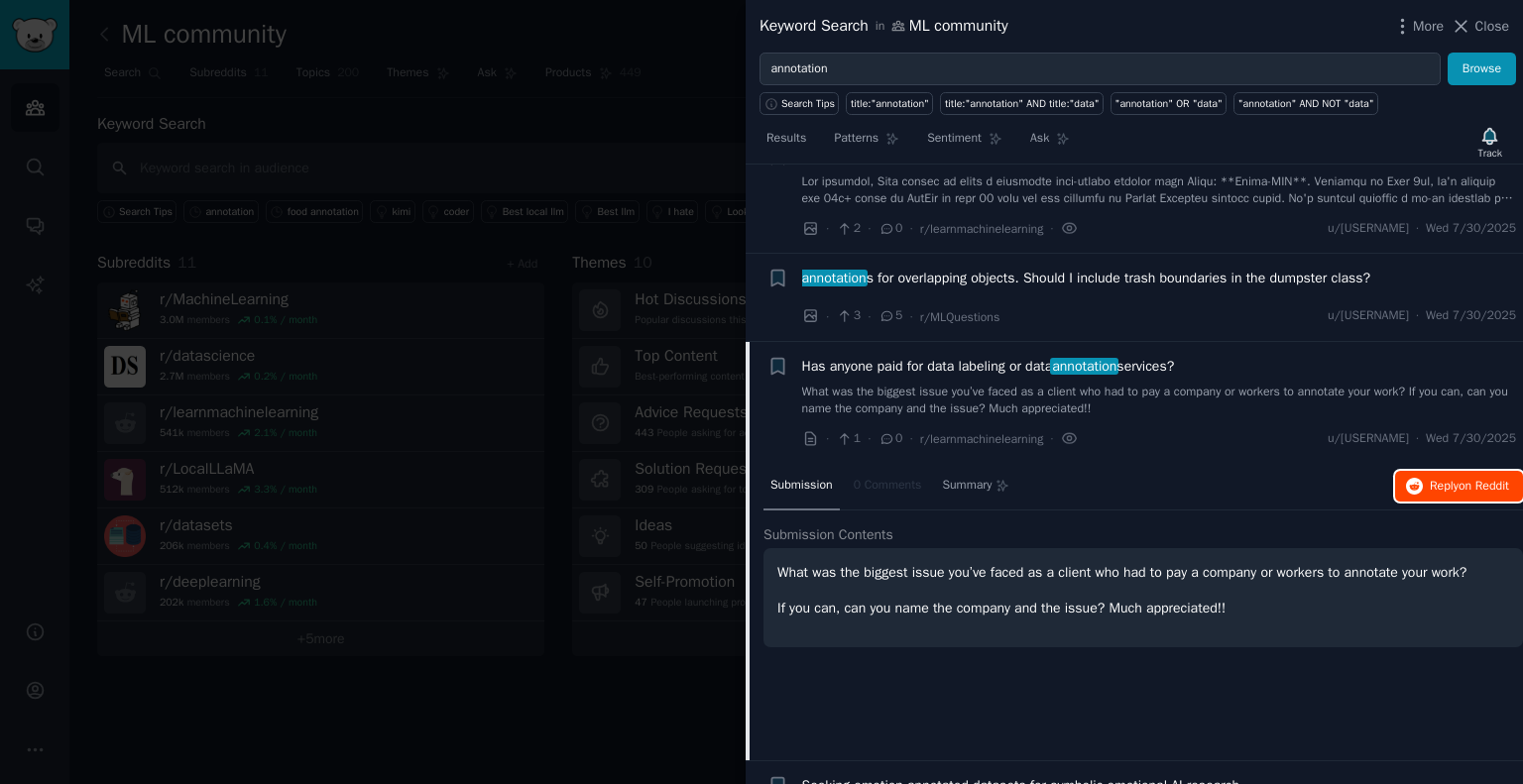 click on "on Reddit" at bounding box center [1483, 486] 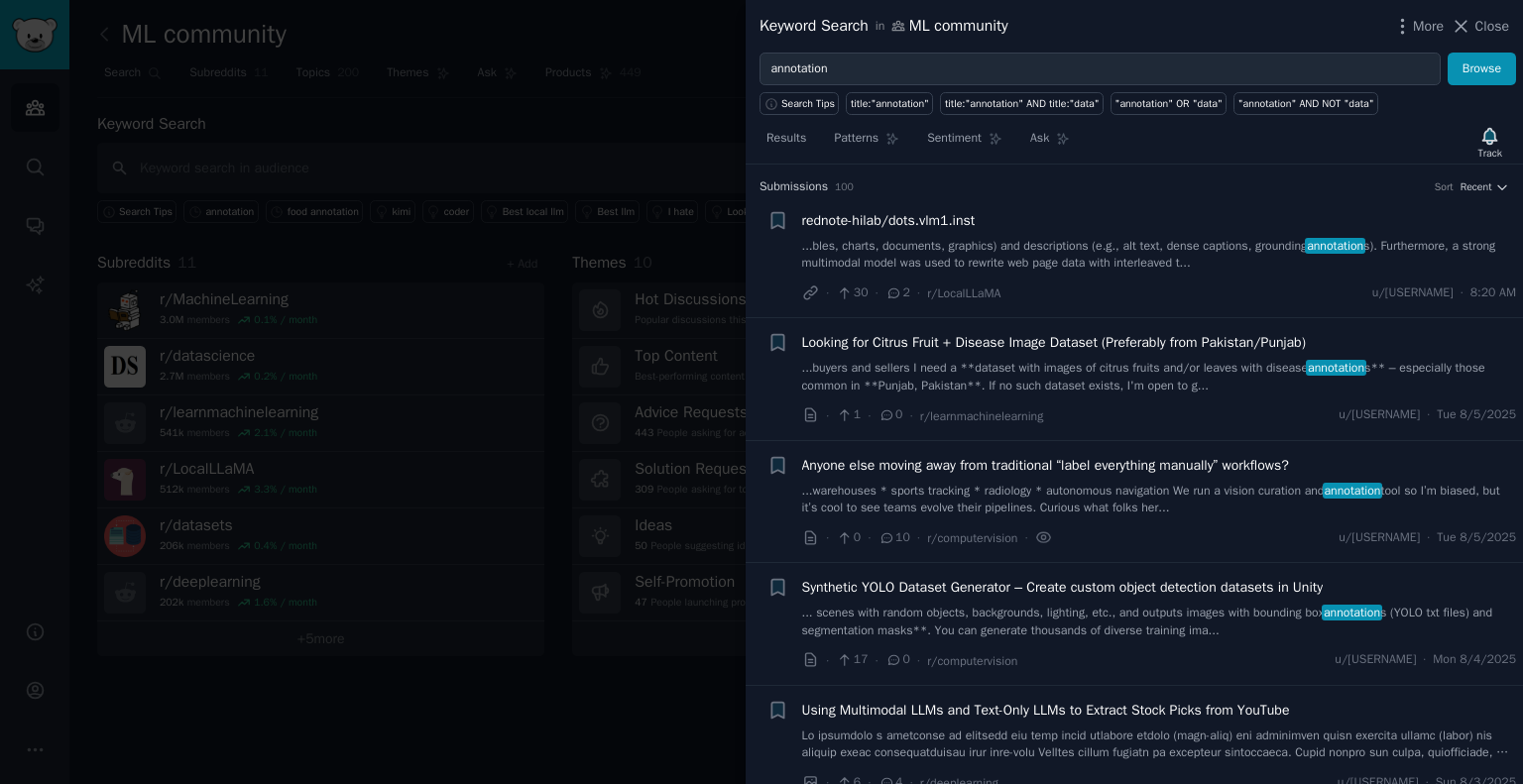 scroll, scrollTop: 0, scrollLeft: 0, axis: both 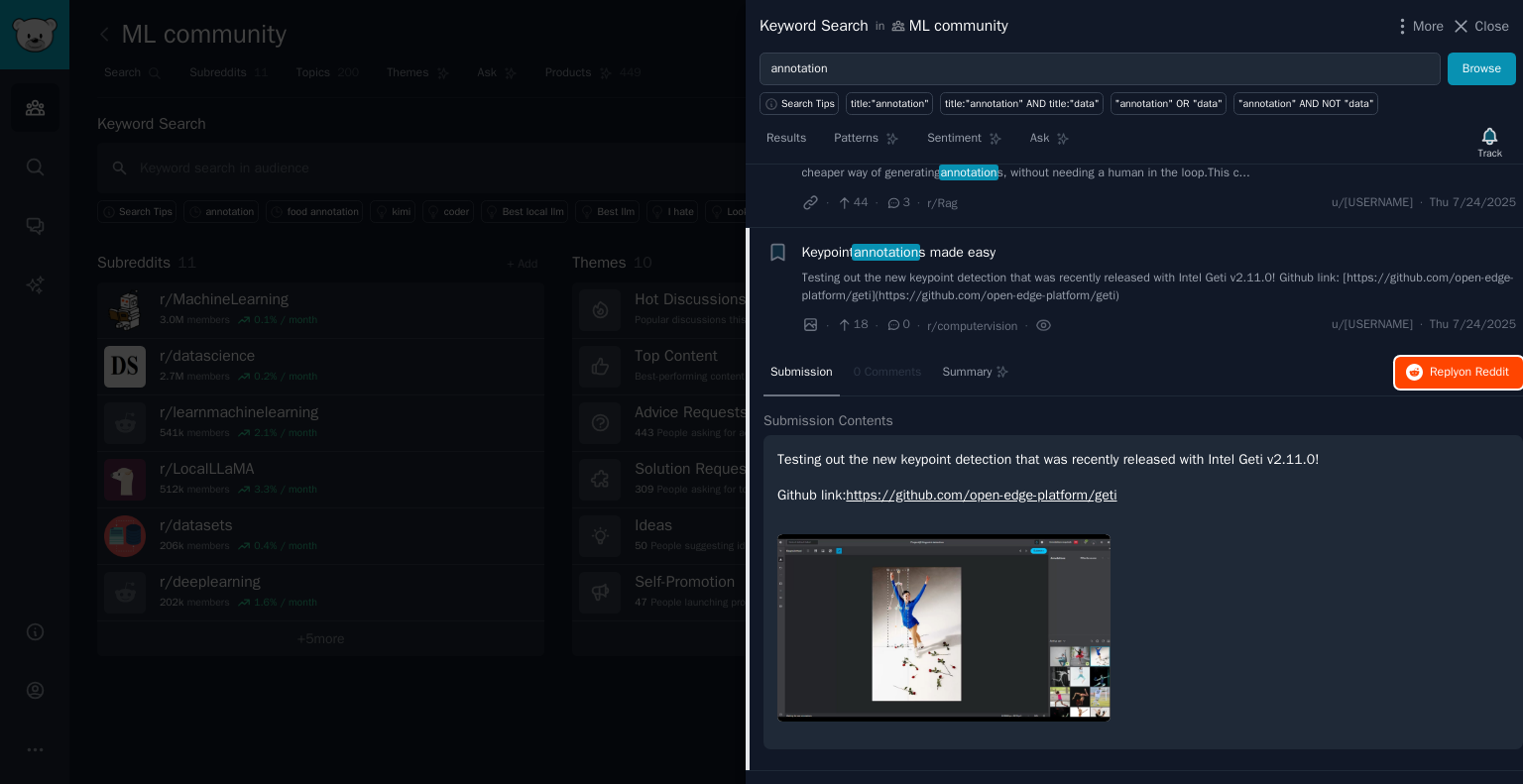 click on "Reply  on Reddit" at bounding box center (1469, 373) 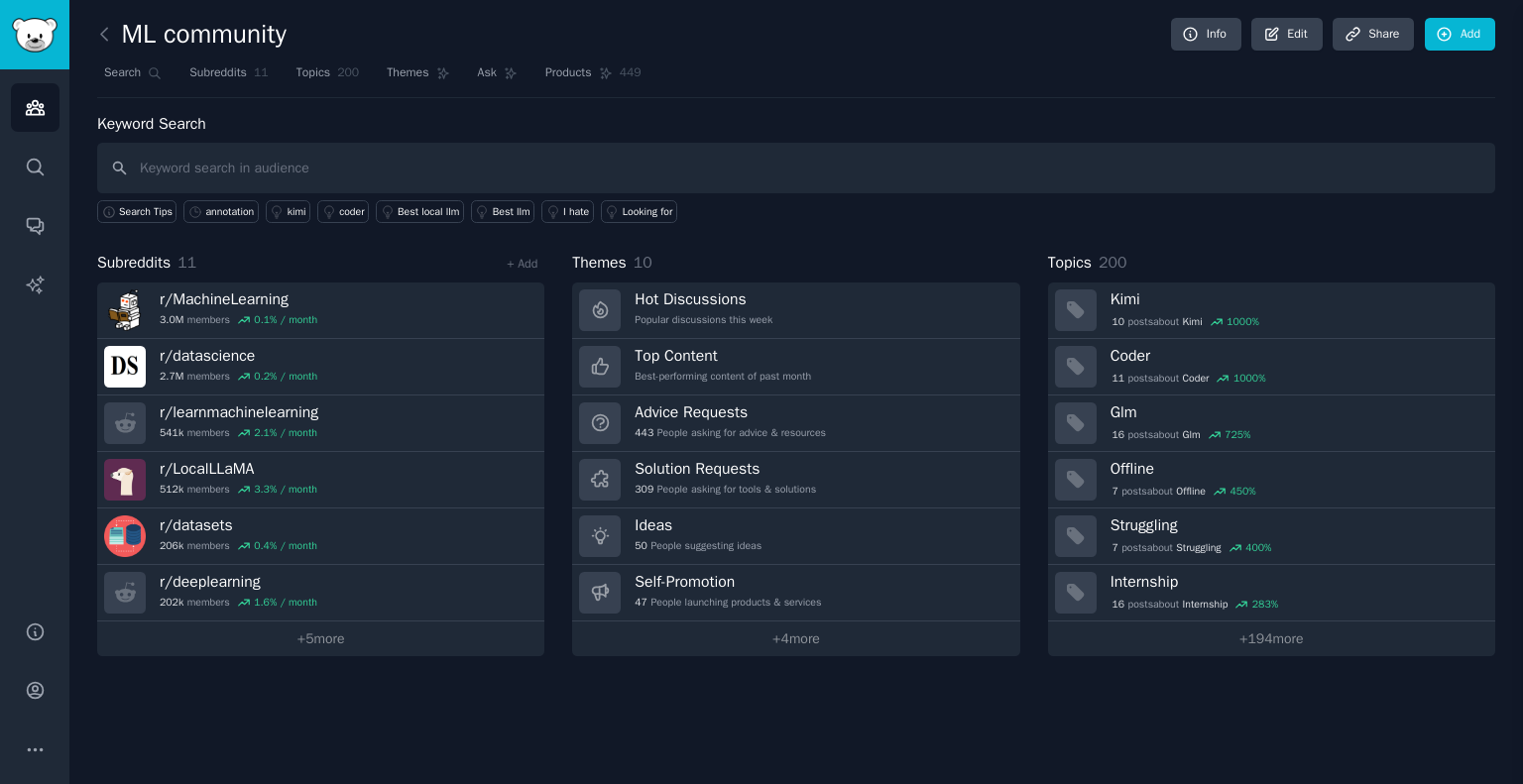 scroll, scrollTop: 0, scrollLeft: 0, axis: both 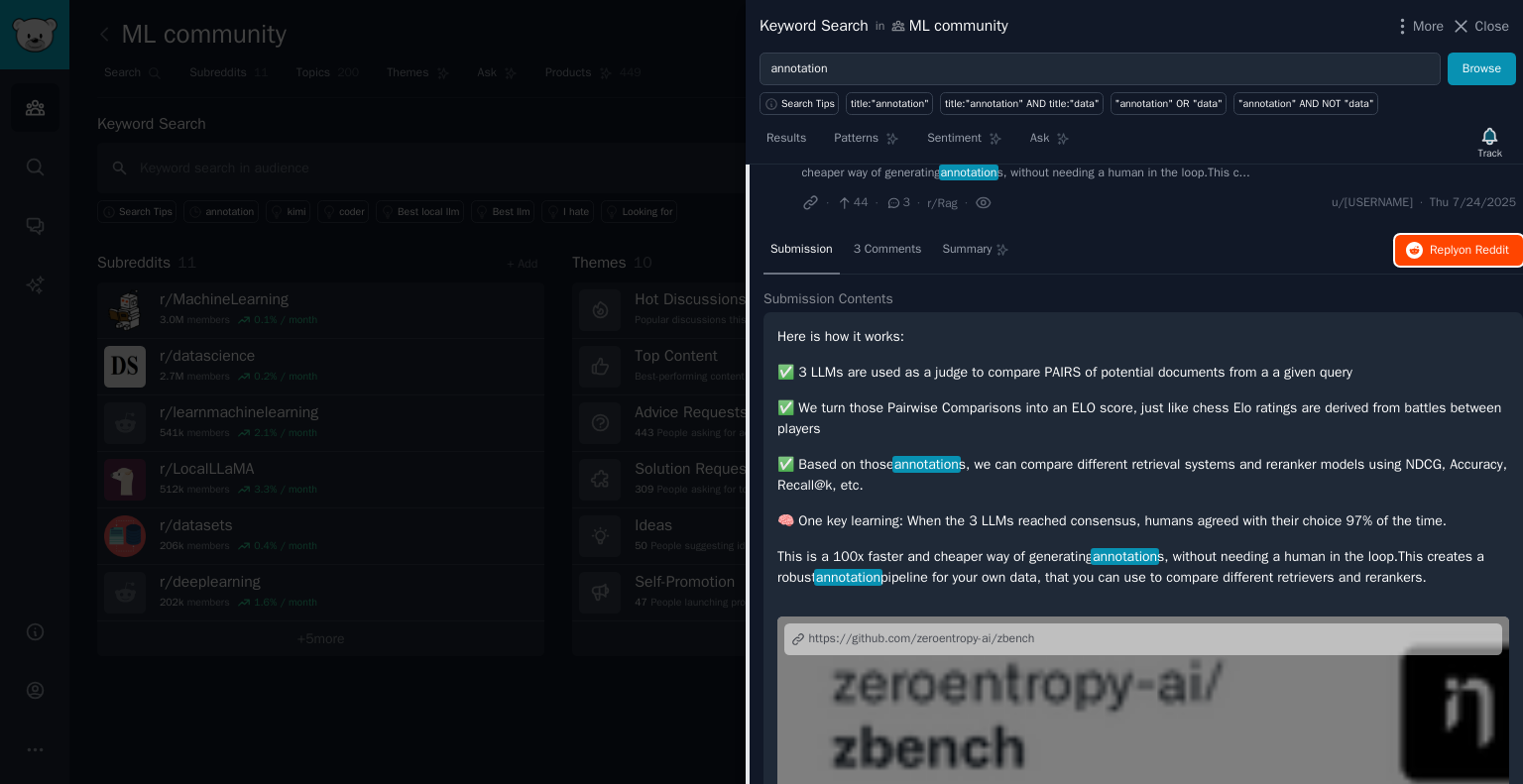 click on "on Reddit" at bounding box center [1483, 250] 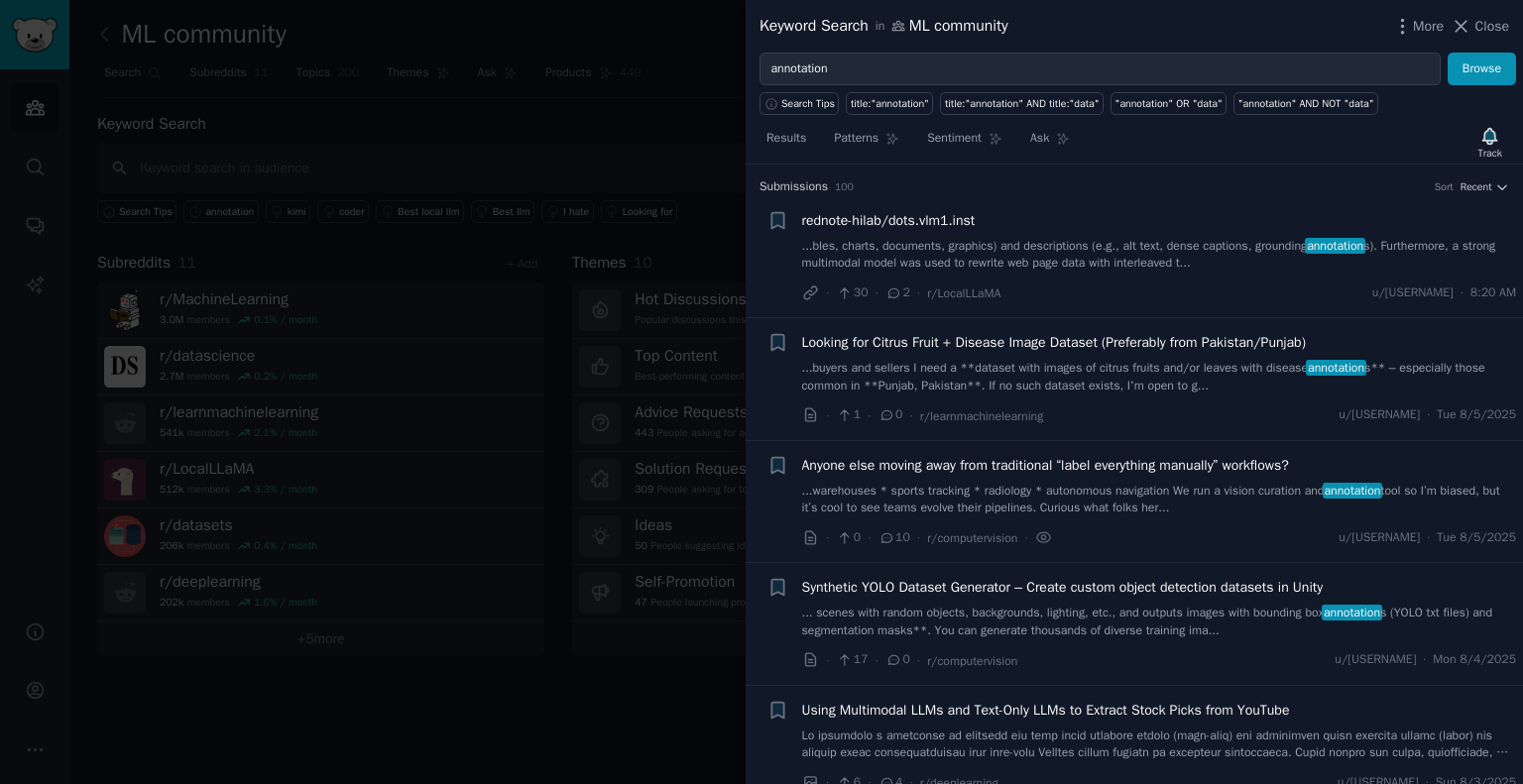 scroll, scrollTop: 0, scrollLeft: 0, axis: both 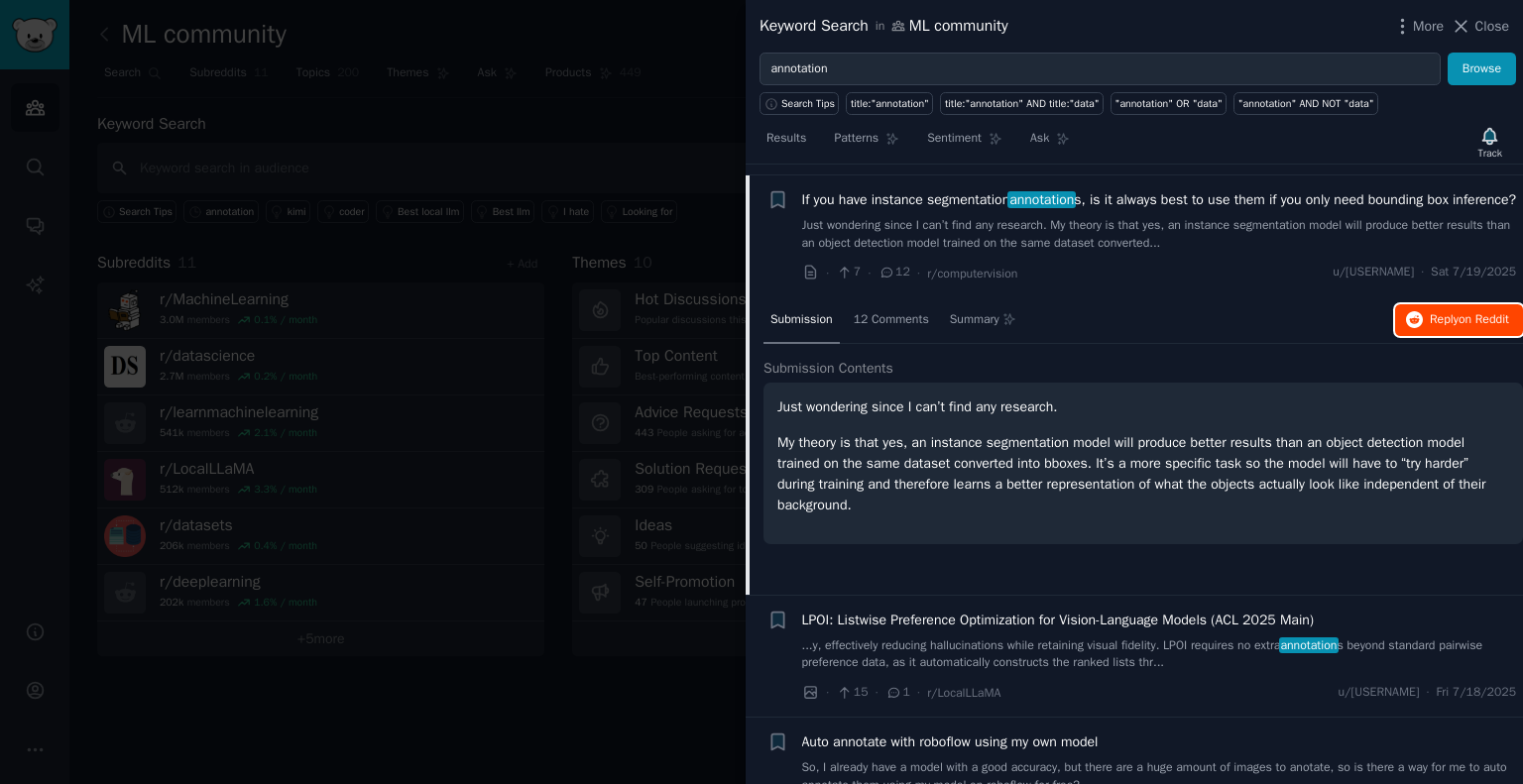 click on "Reply  on Reddit" at bounding box center (1469, 320) 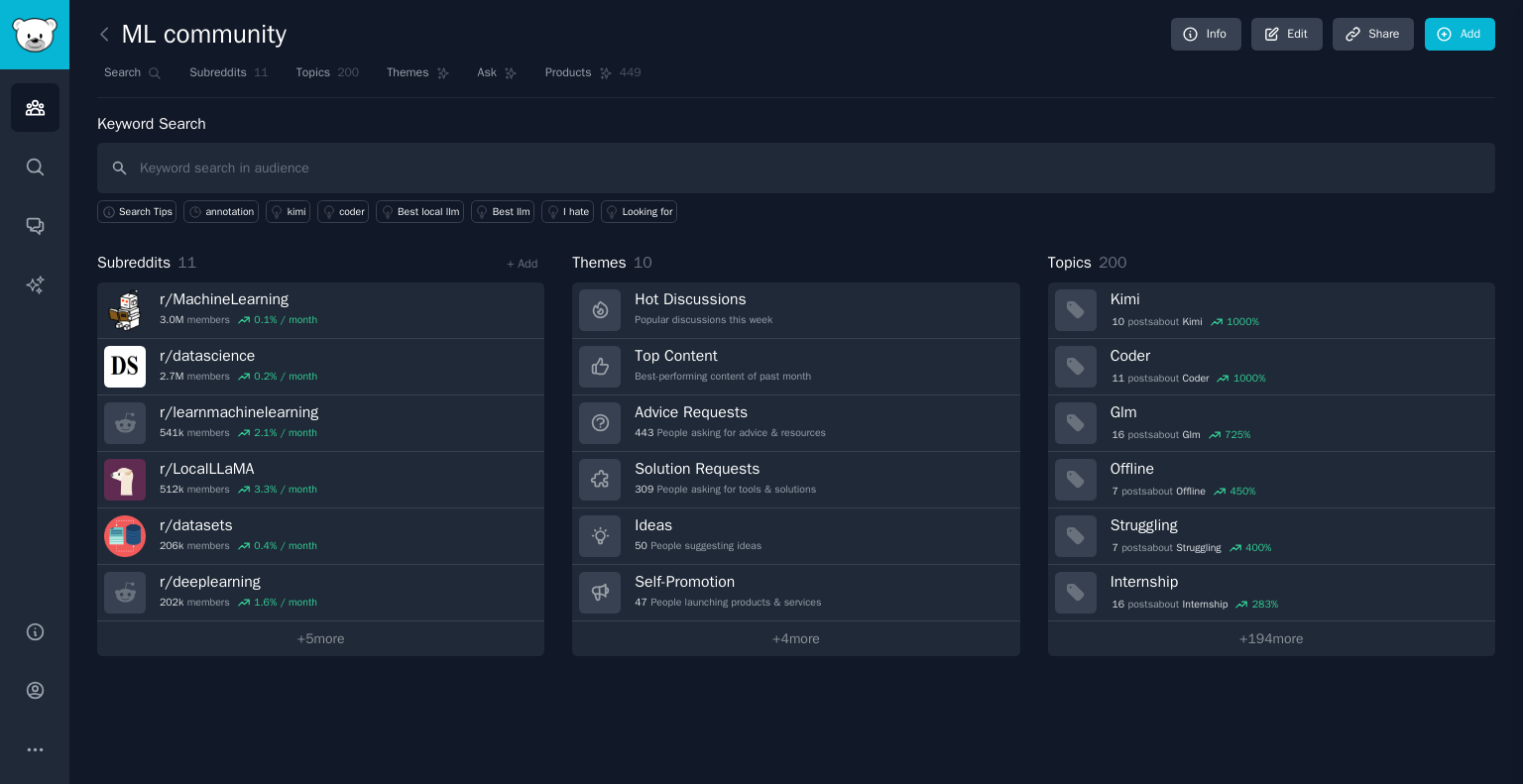 scroll, scrollTop: 0, scrollLeft: 0, axis: both 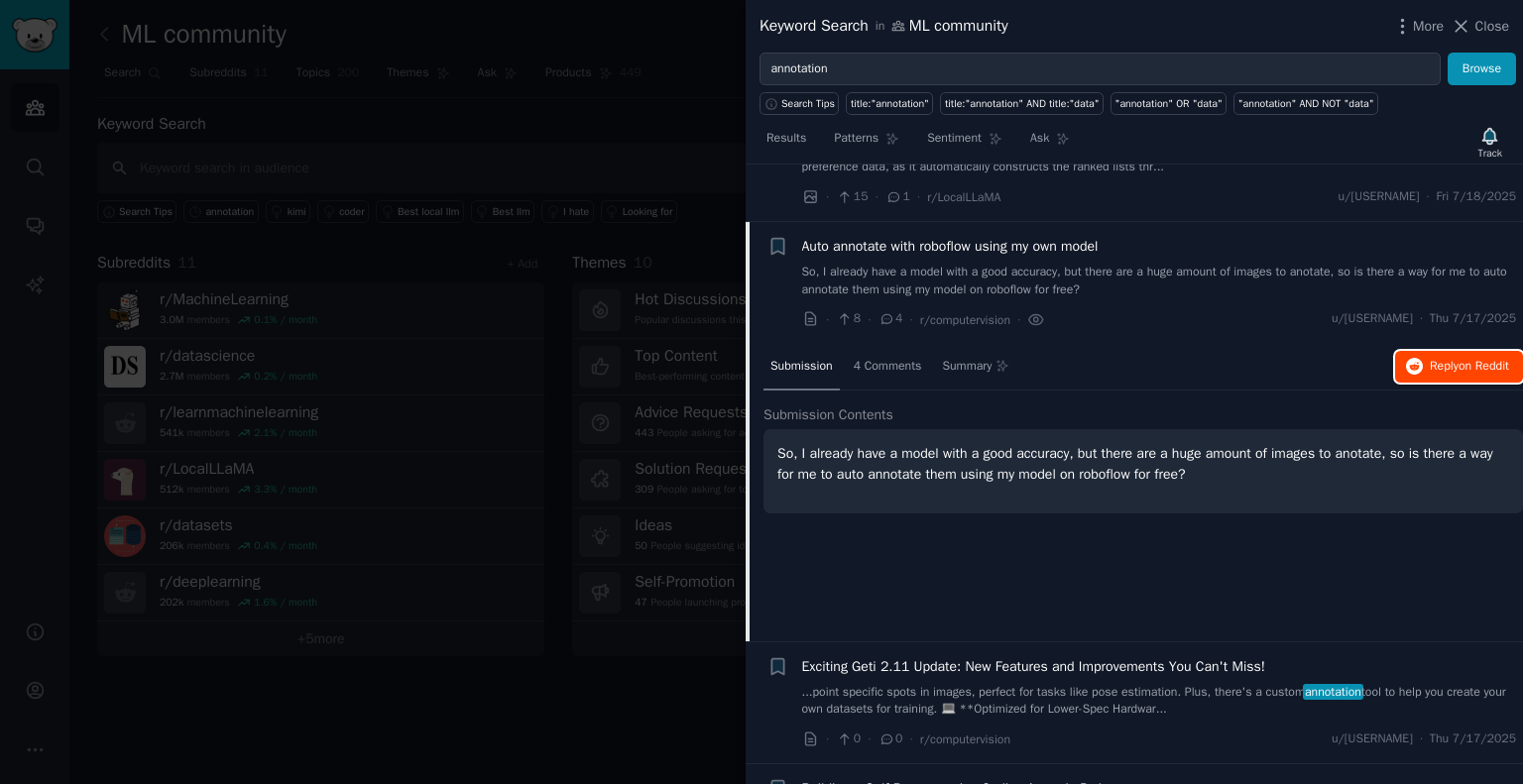 click on "on Reddit" at bounding box center (1483, 366) 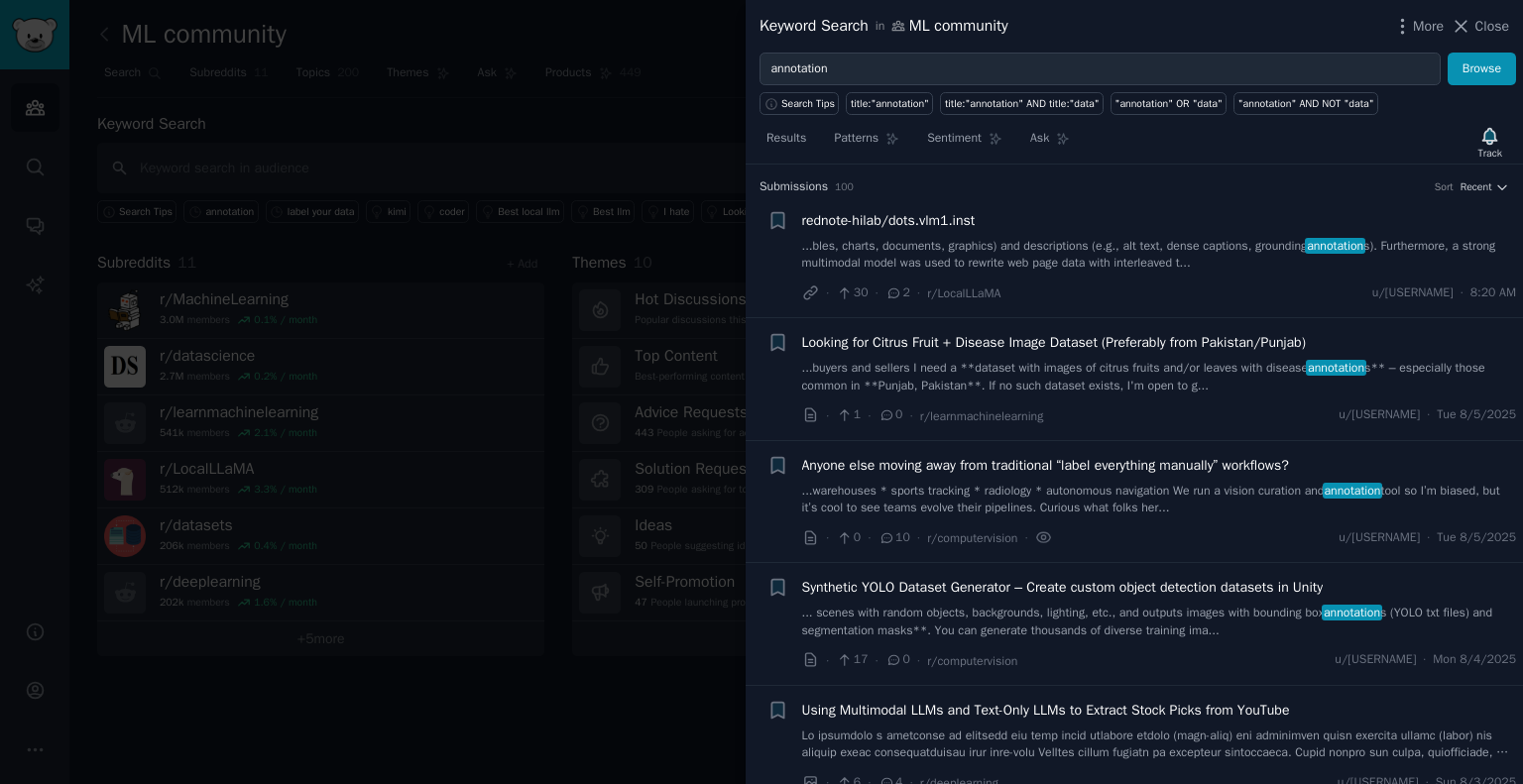 scroll, scrollTop: 0, scrollLeft: 0, axis: both 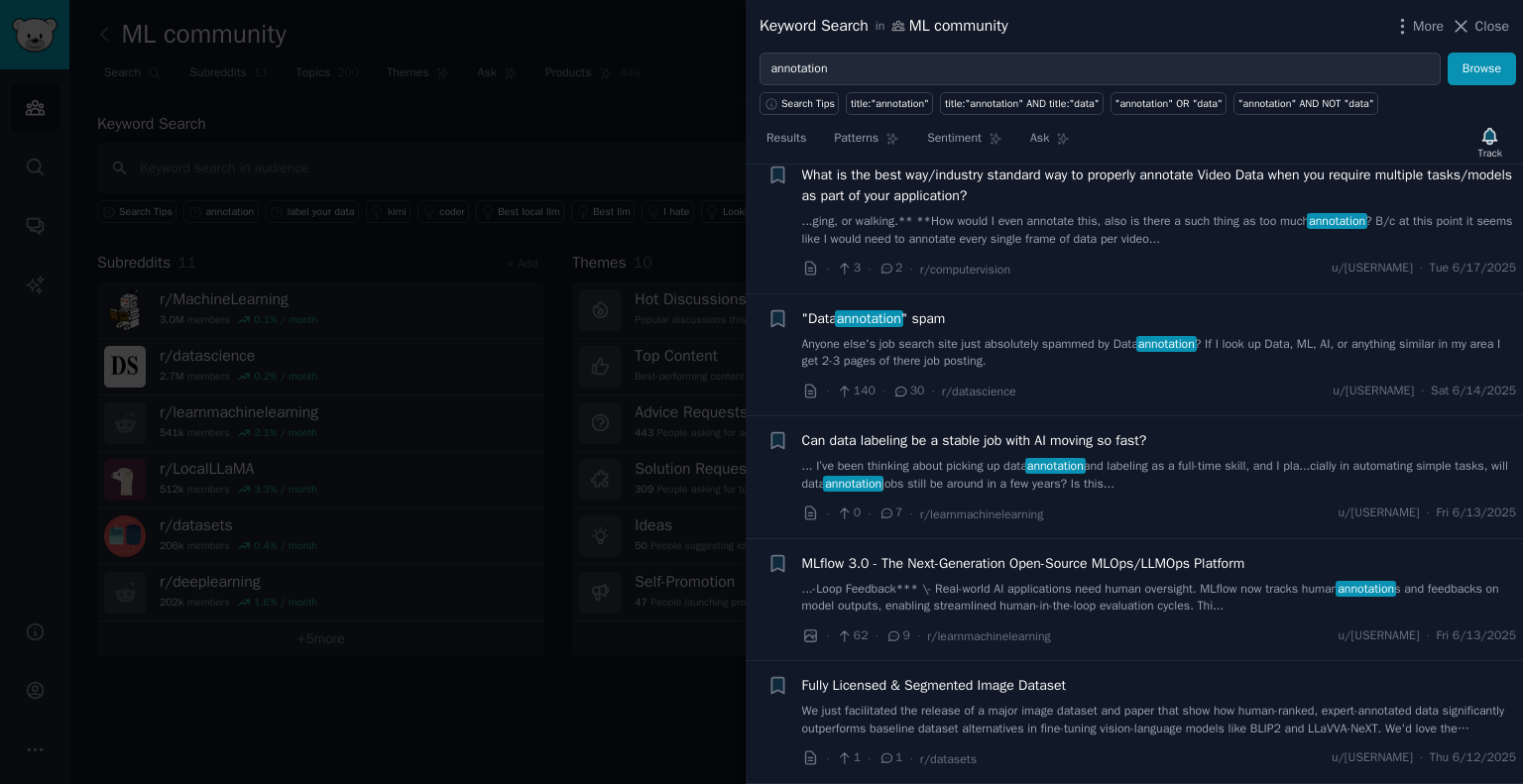 click on "...
I’ve been thinking about picking up data  annotation  and labeling as a full-time skill, and I pla...cially in automating simple tasks, will data  annotation  jobs still be around in a few years? Is this..." at bounding box center (1159, 475) 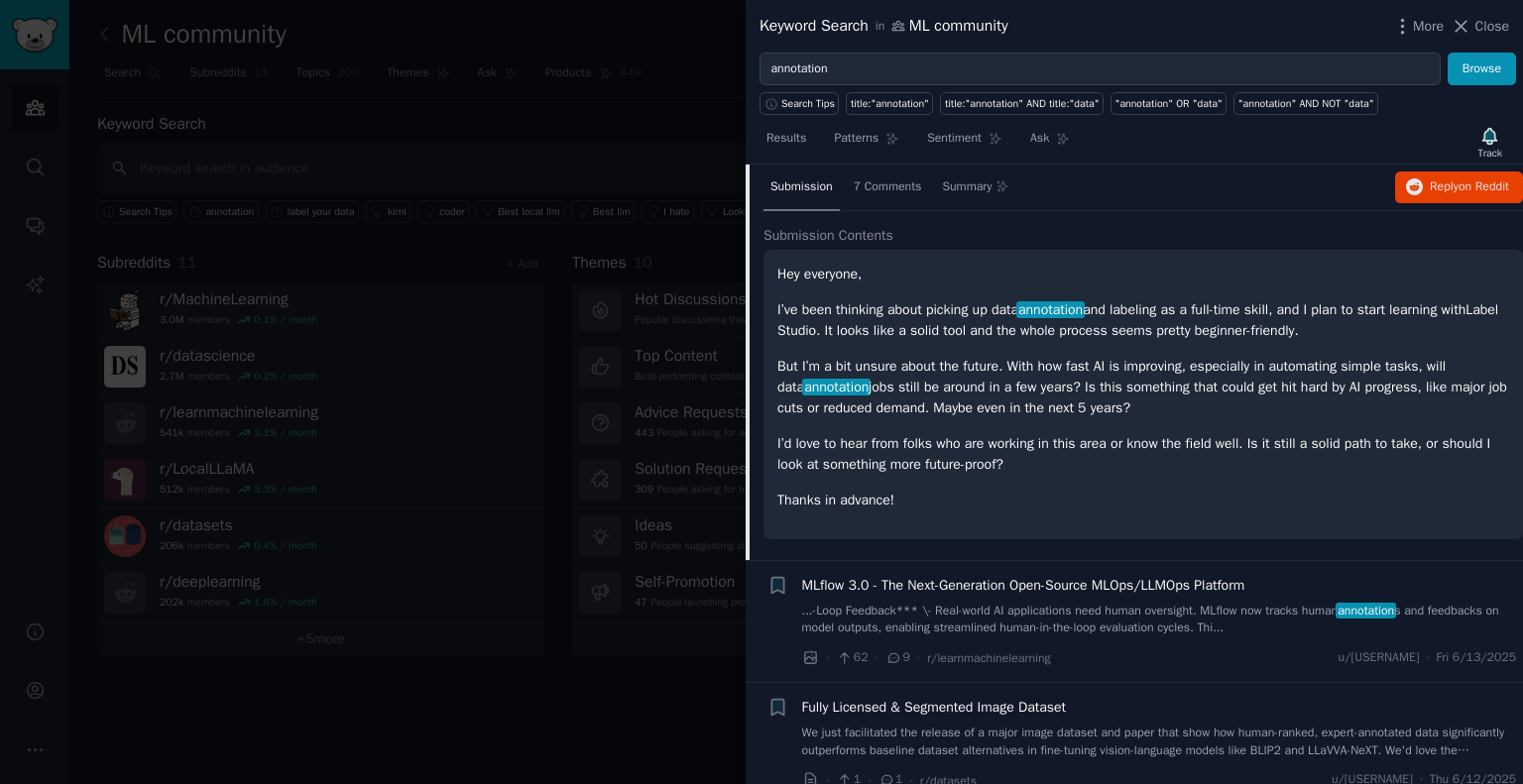 scroll, scrollTop: 11995, scrollLeft: 0, axis: vertical 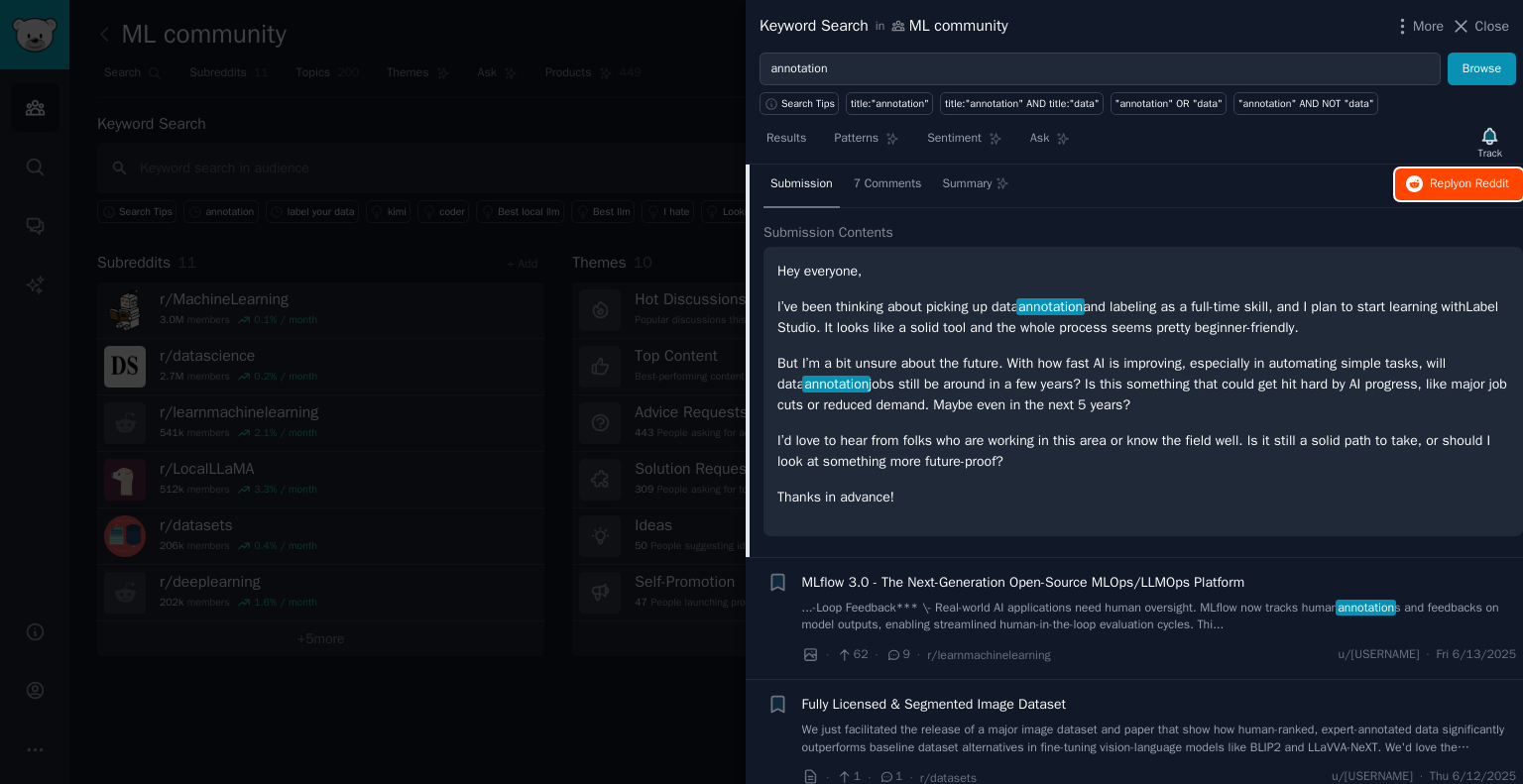 click on "Reply  on Reddit" at bounding box center (1459, 184) 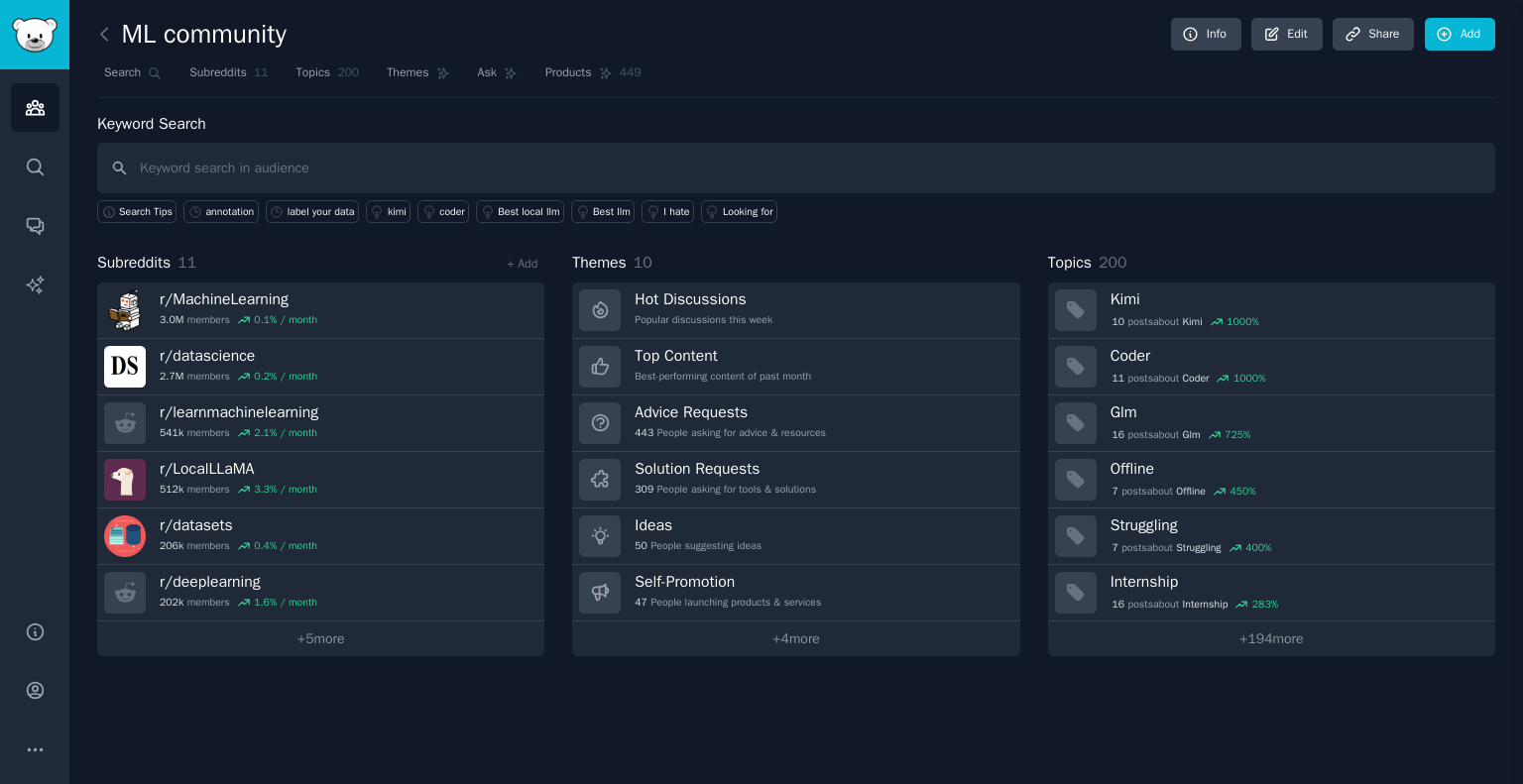 scroll, scrollTop: 0, scrollLeft: 0, axis: both 